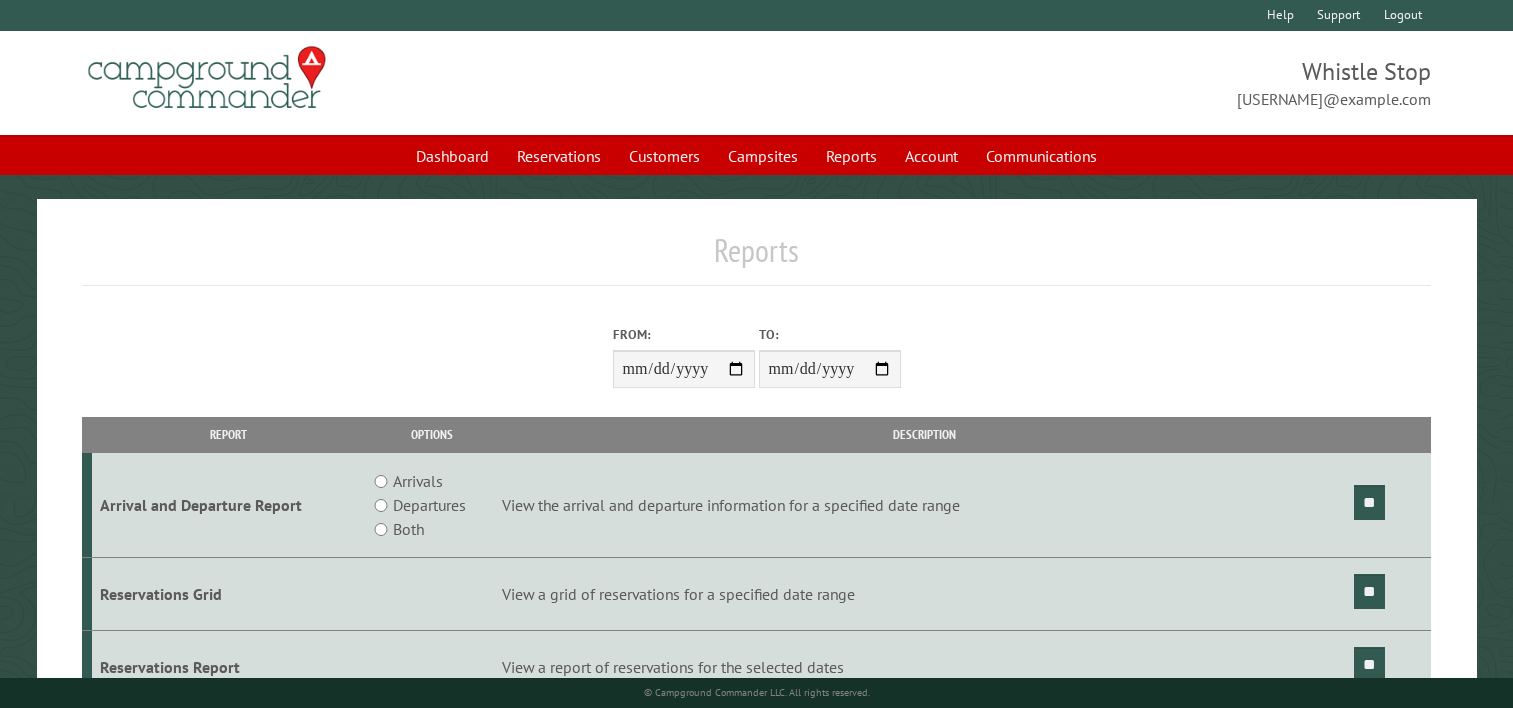scroll, scrollTop: 0, scrollLeft: 0, axis: both 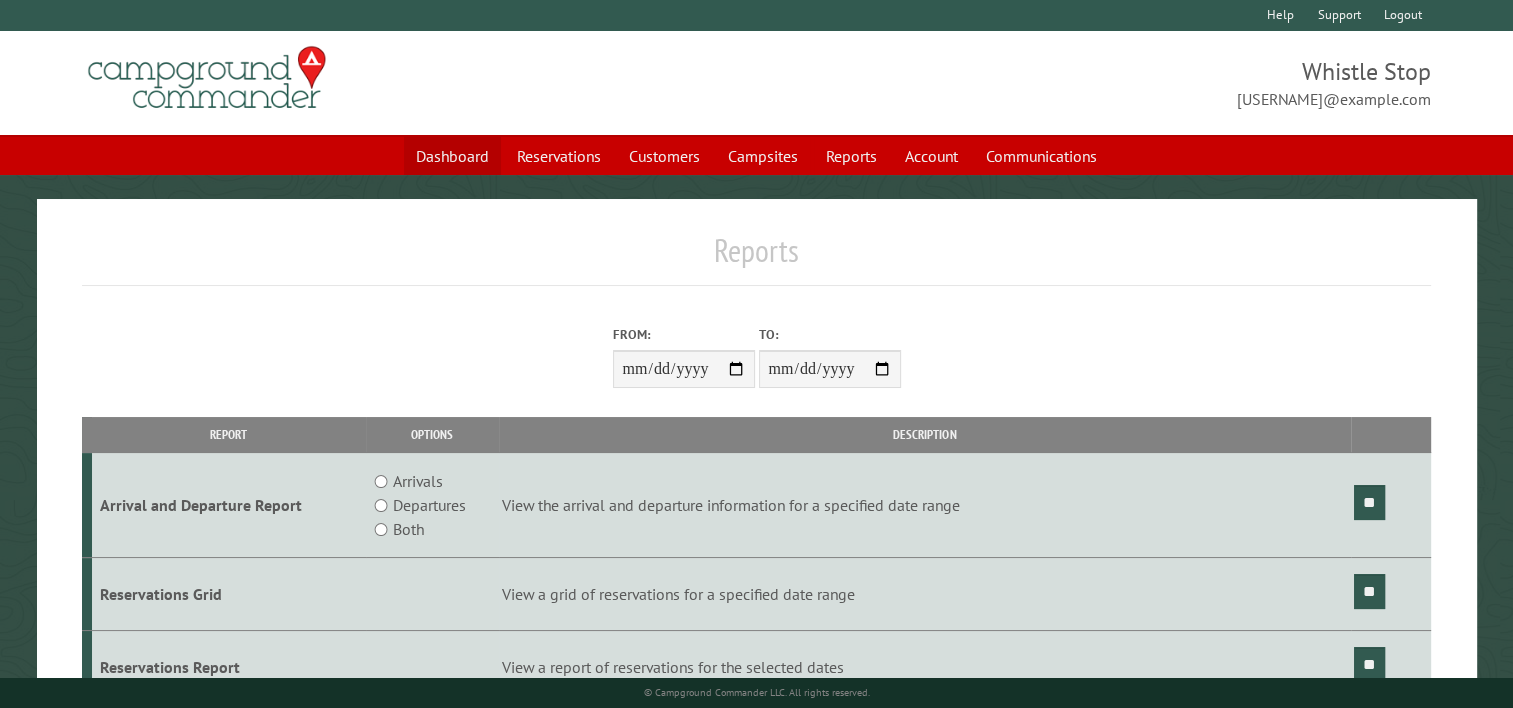 click on "Dashboard" at bounding box center [452, 156] 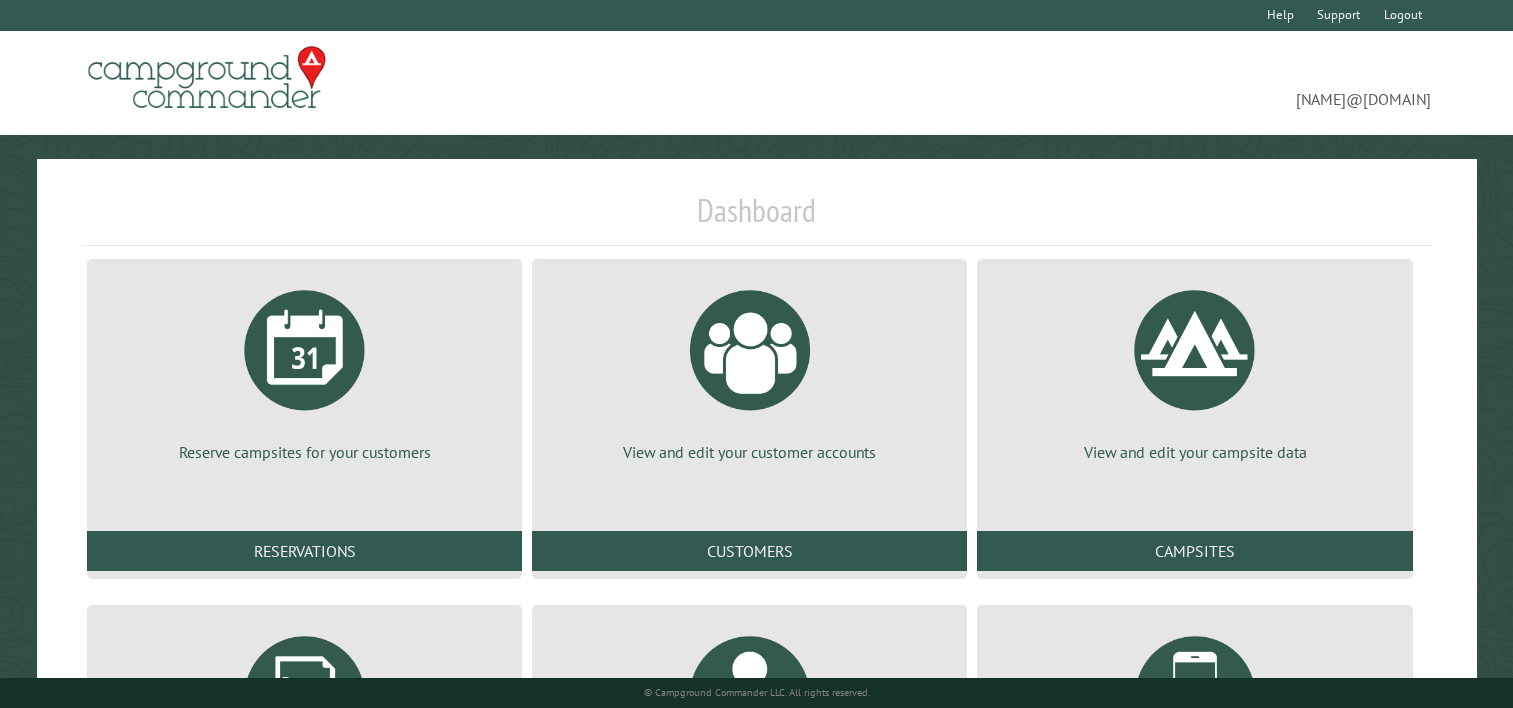scroll, scrollTop: 293, scrollLeft: 0, axis: vertical 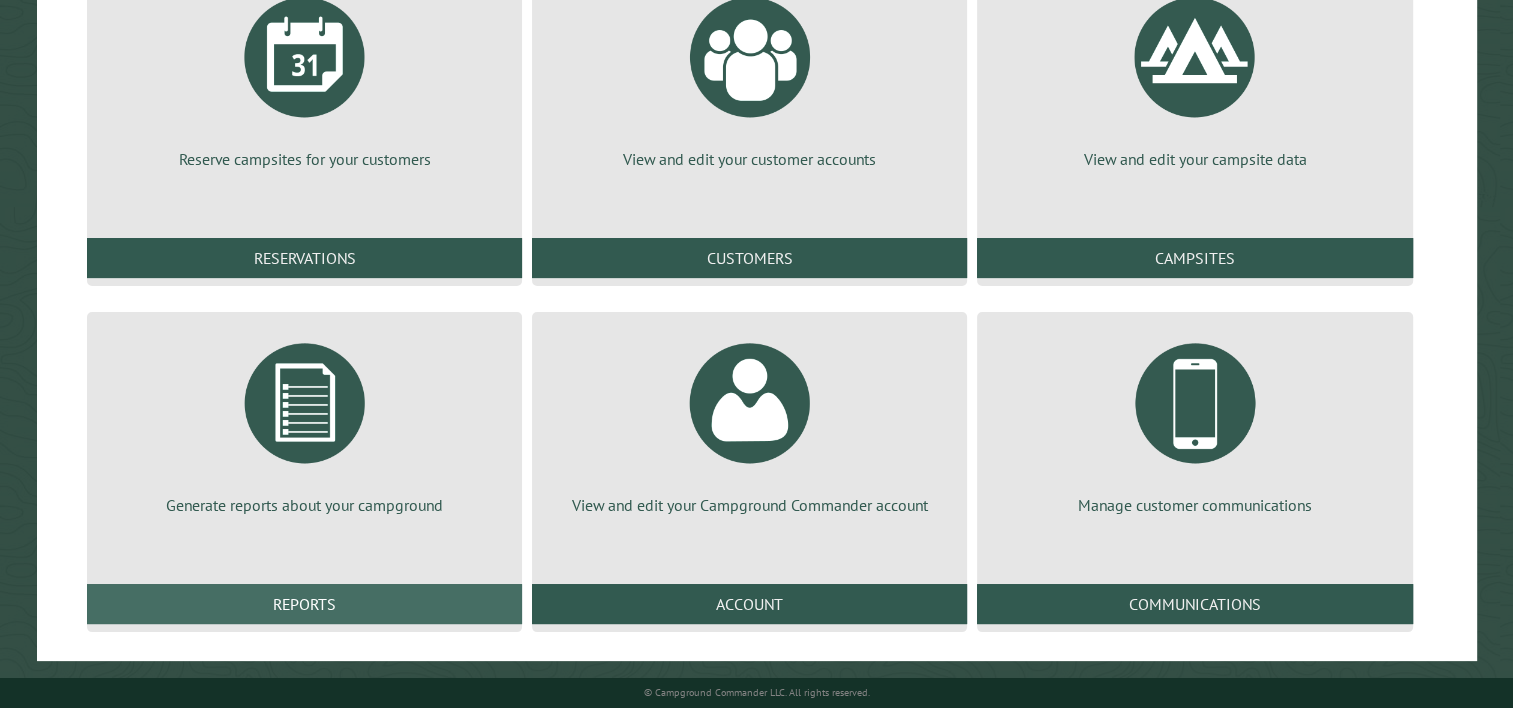 click on "Reports" at bounding box center [304, 604] 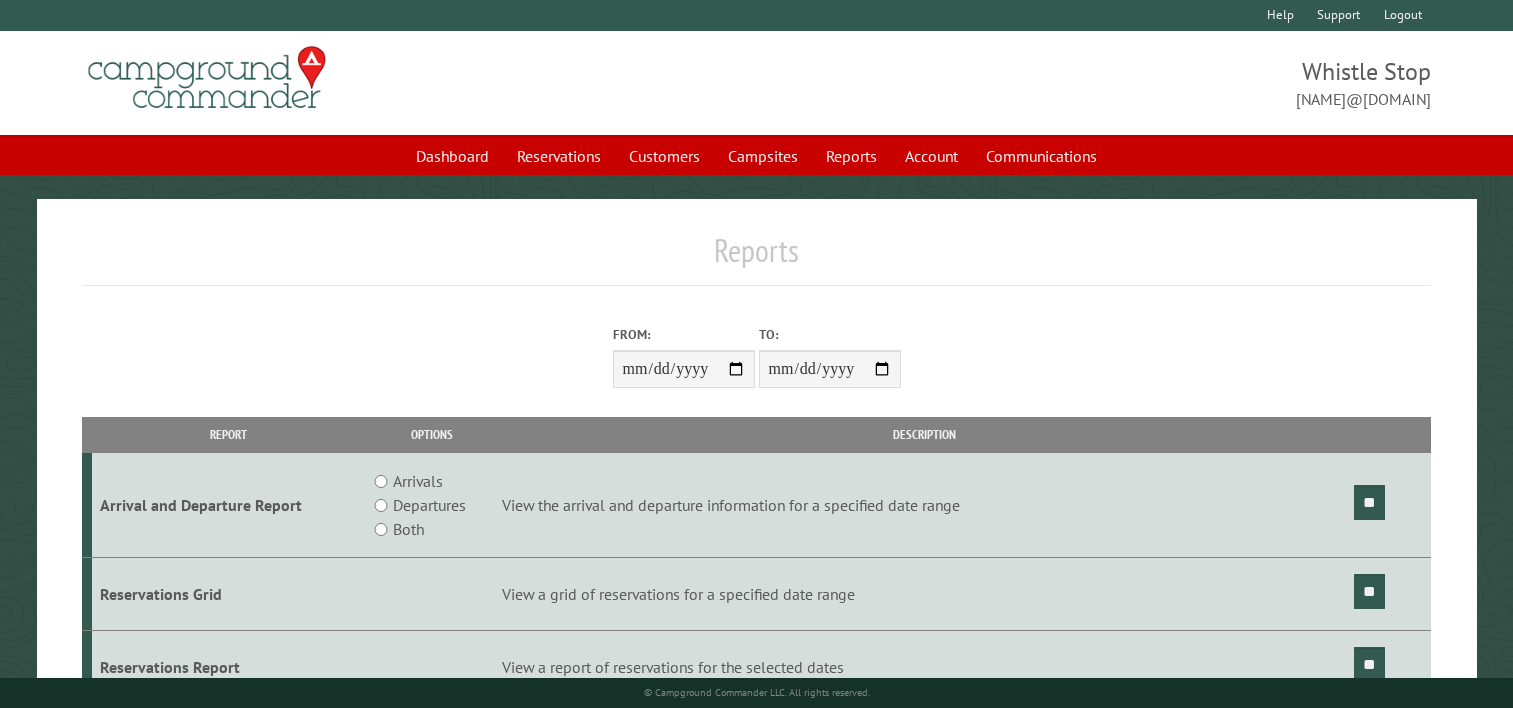 scroll, scrollTop: 0, scrollLeft: 0, axis: both 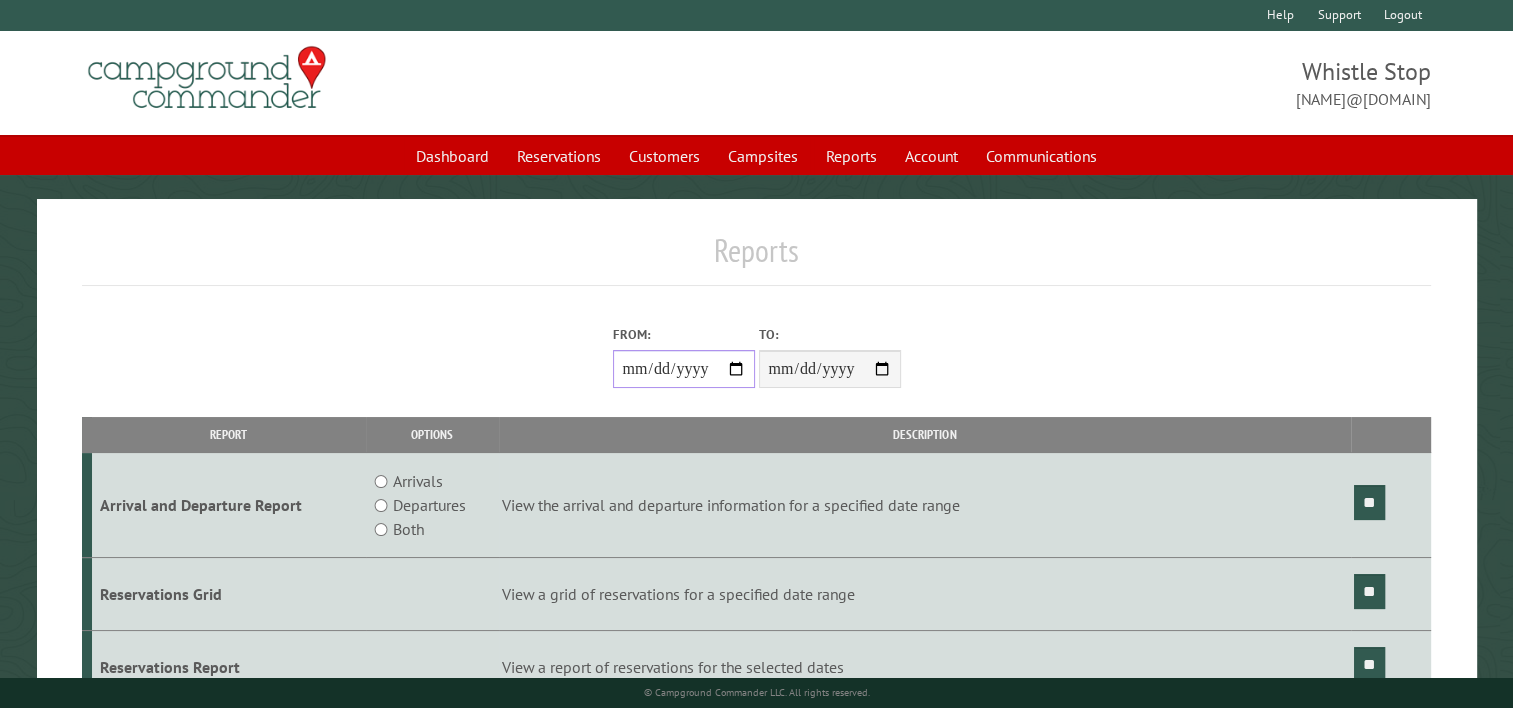 click on "From:" at bounding box center [684, 369] 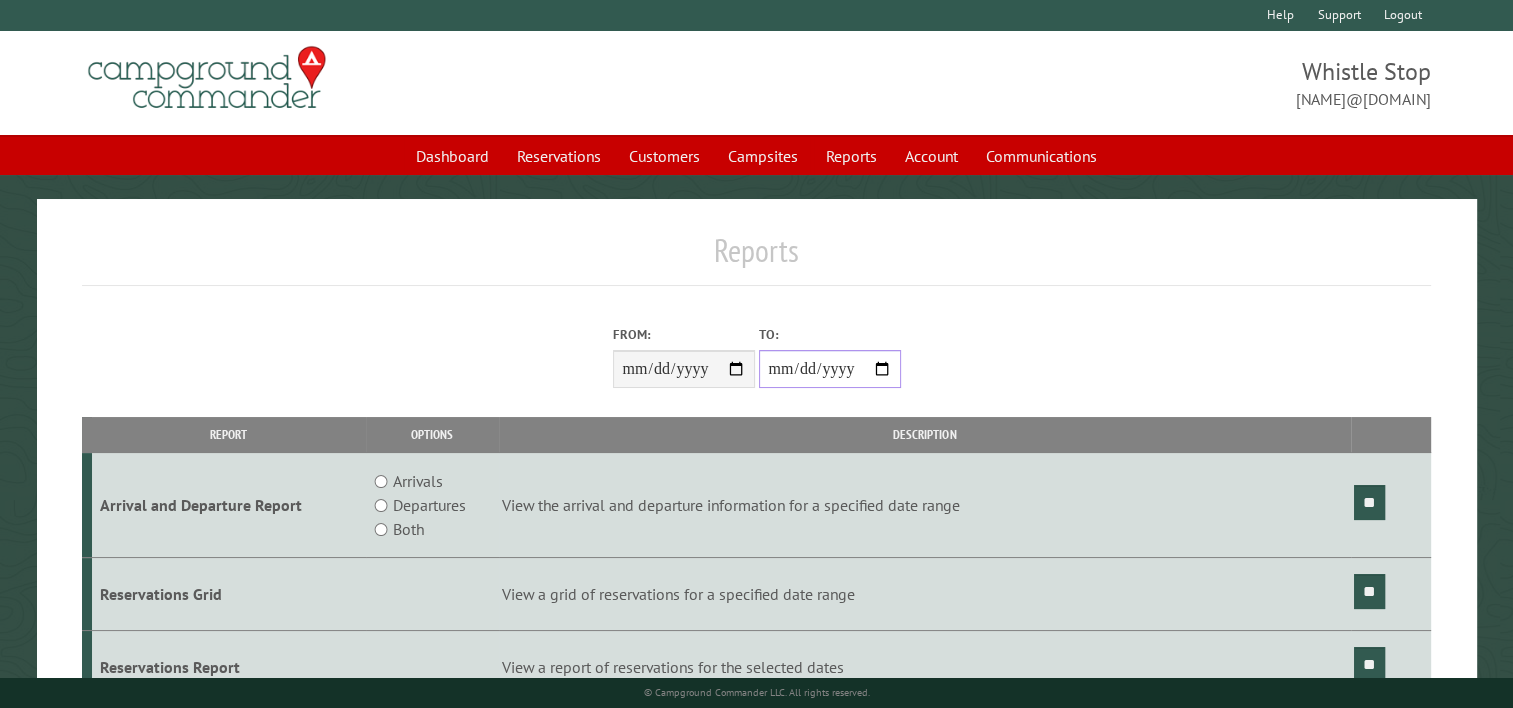 click on "**********" at bounding box center (830, 369) 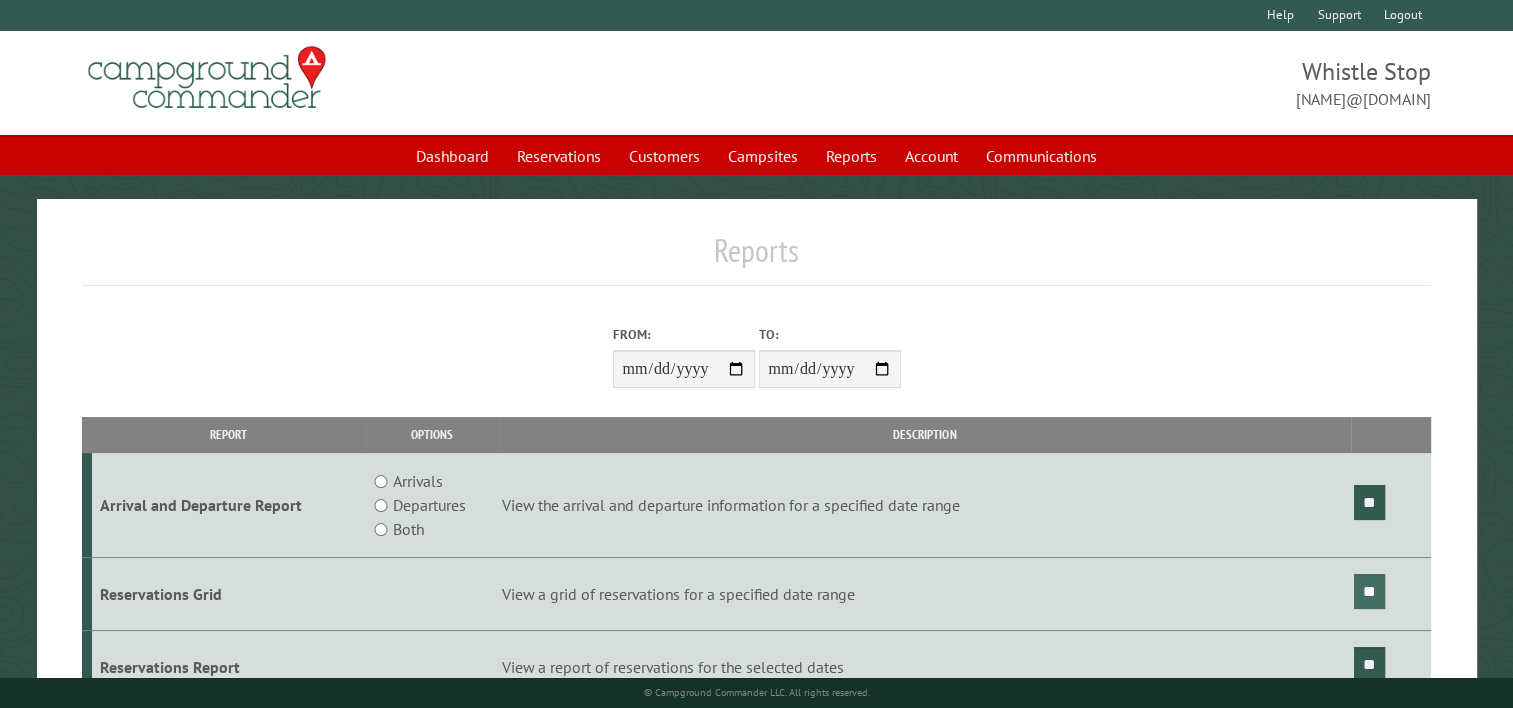 click on "**" at bounding box center [1369, 591] 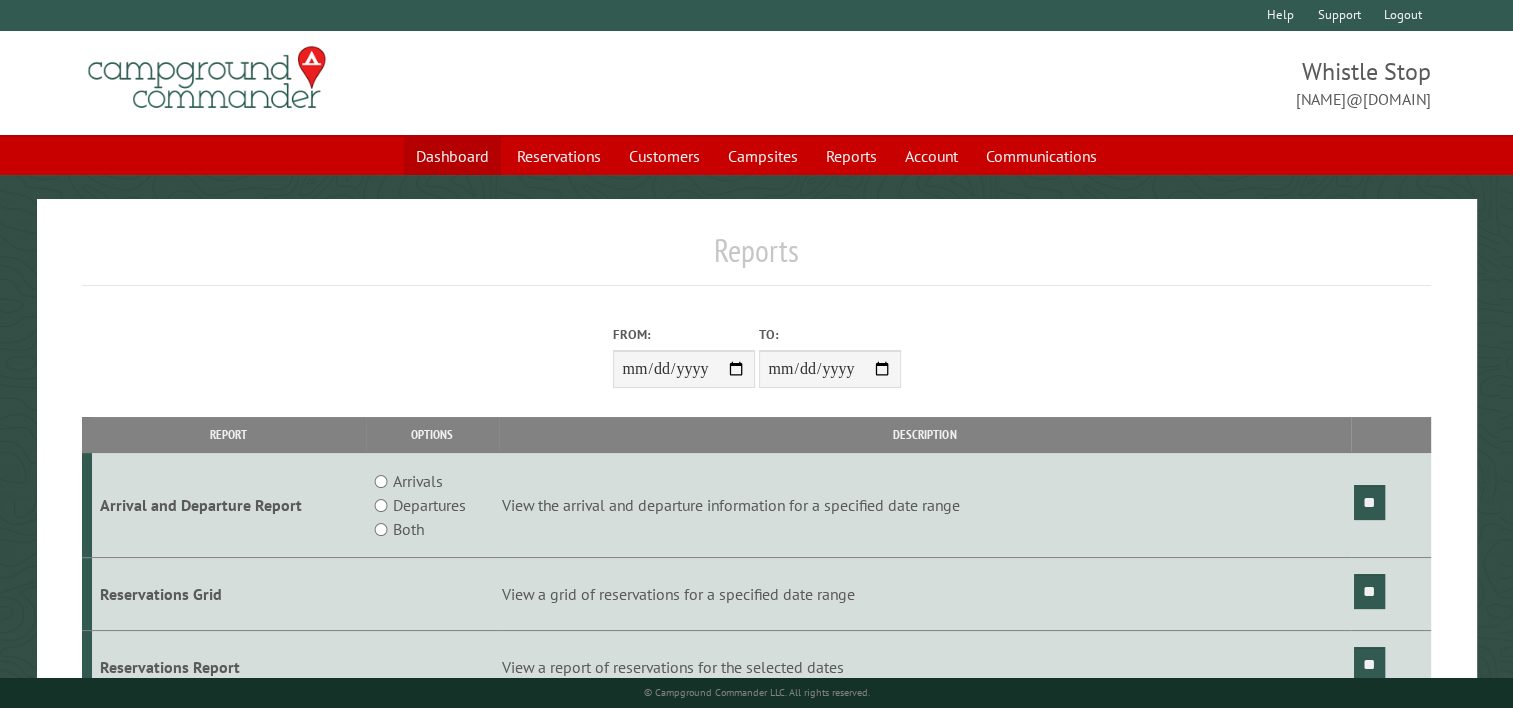 click on "Dashboard" at bounding box center [452, 156] 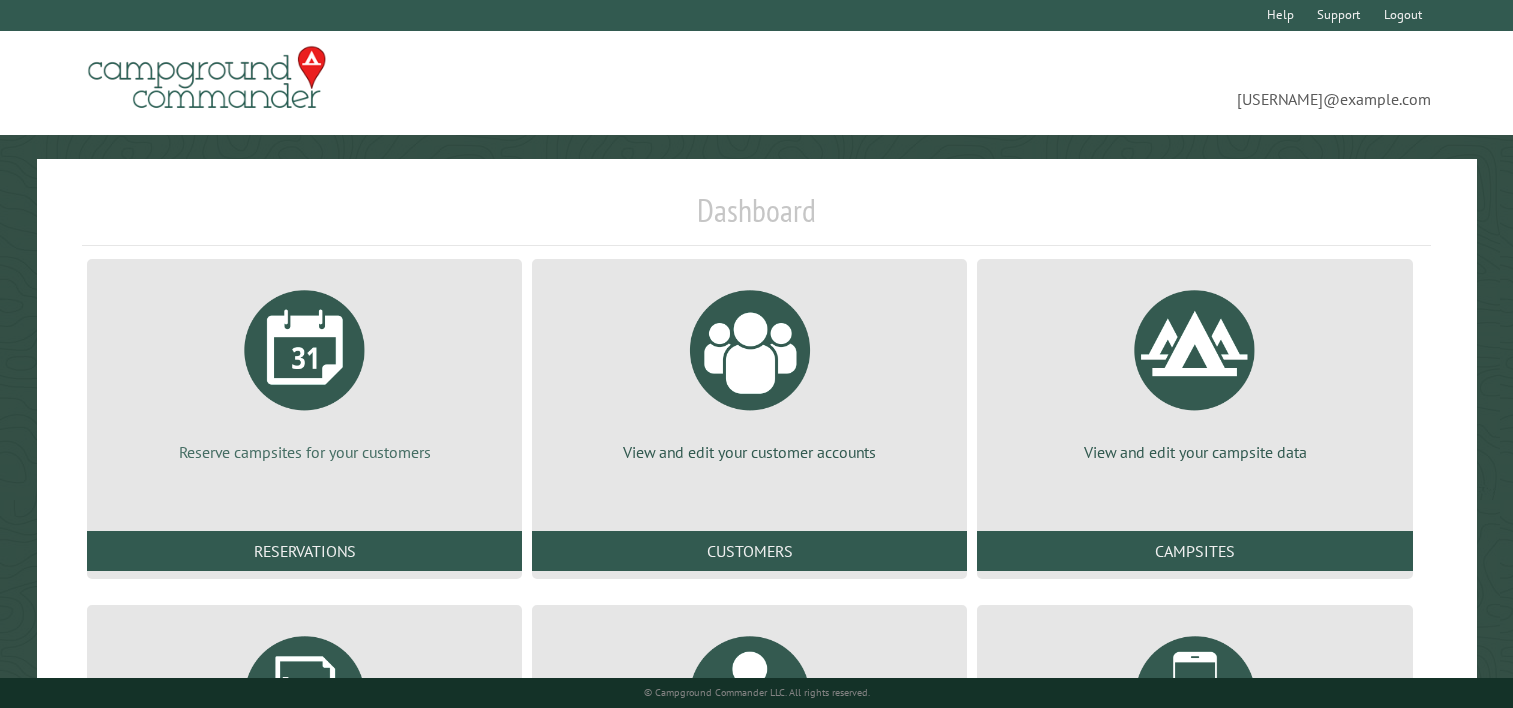 scroll, scrollTop: 0, scrollLeft: 0, axis: both 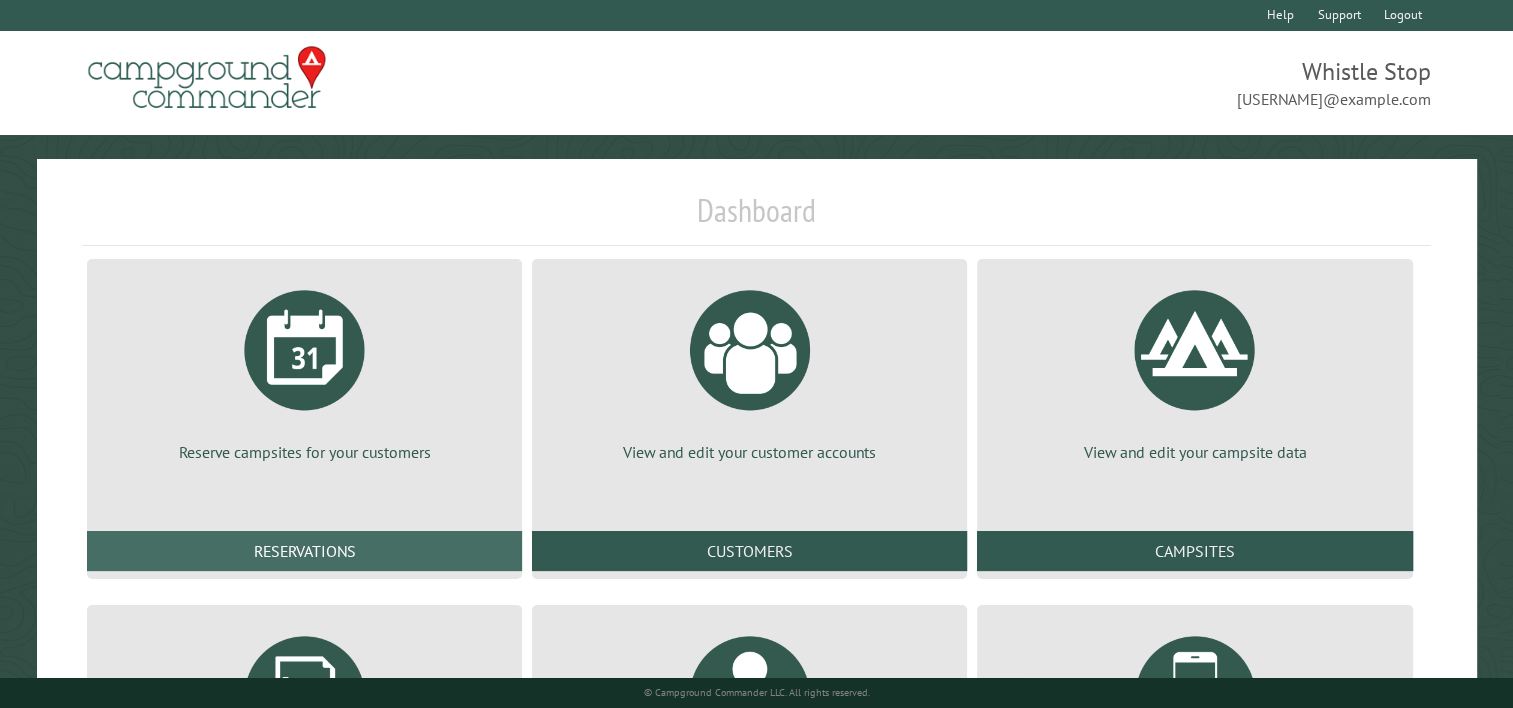 click on "Reservations" at bounding box center [304, 551] 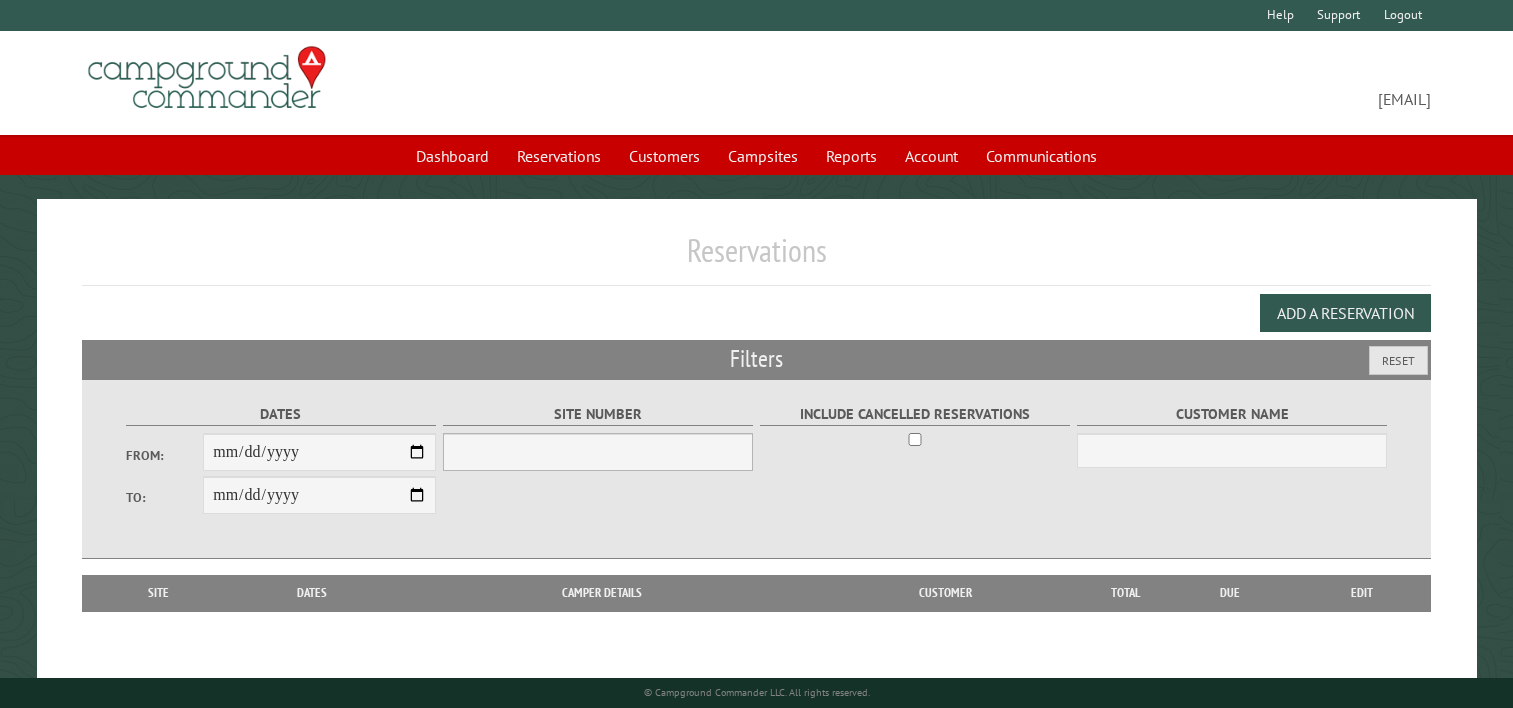 scroll, scrollTop: 0, scrollLeft: 0, axis: both 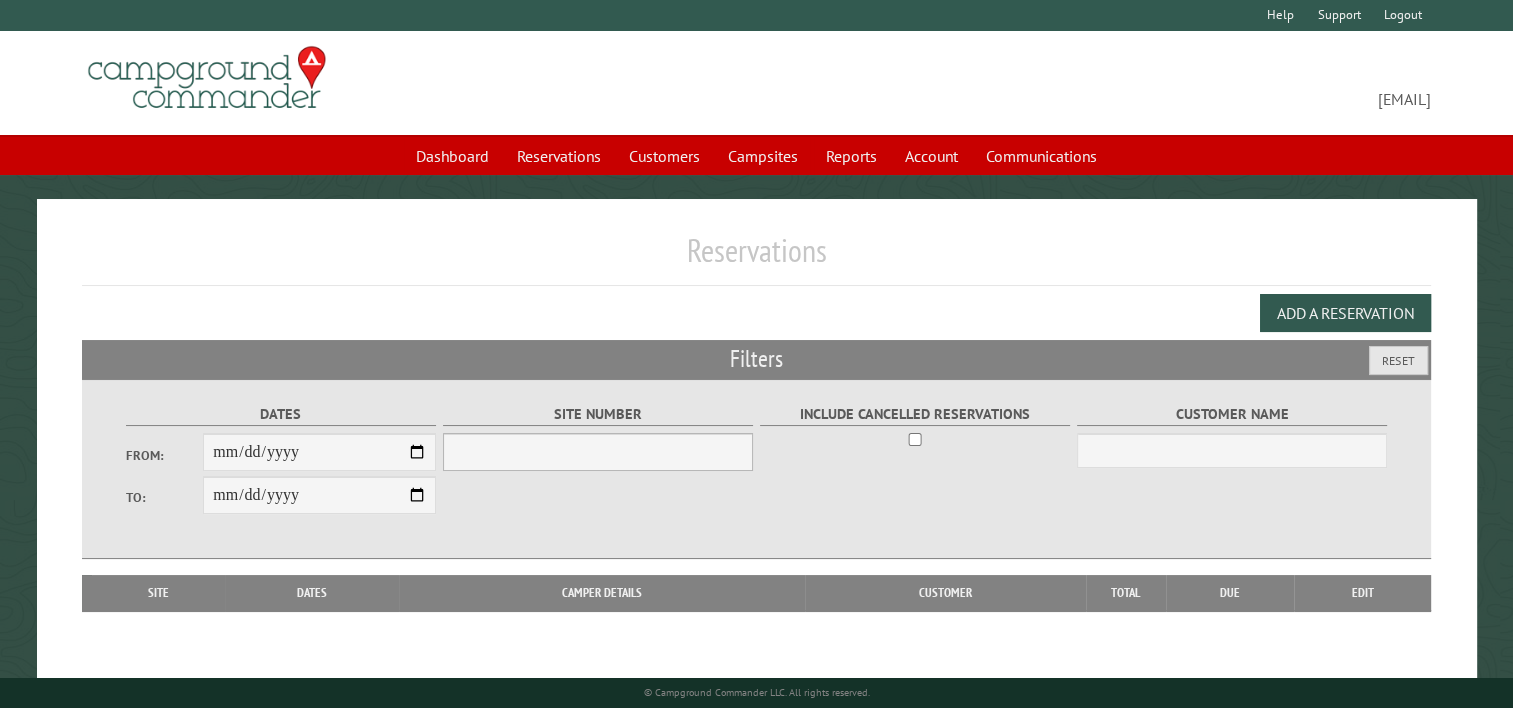 select on "***" 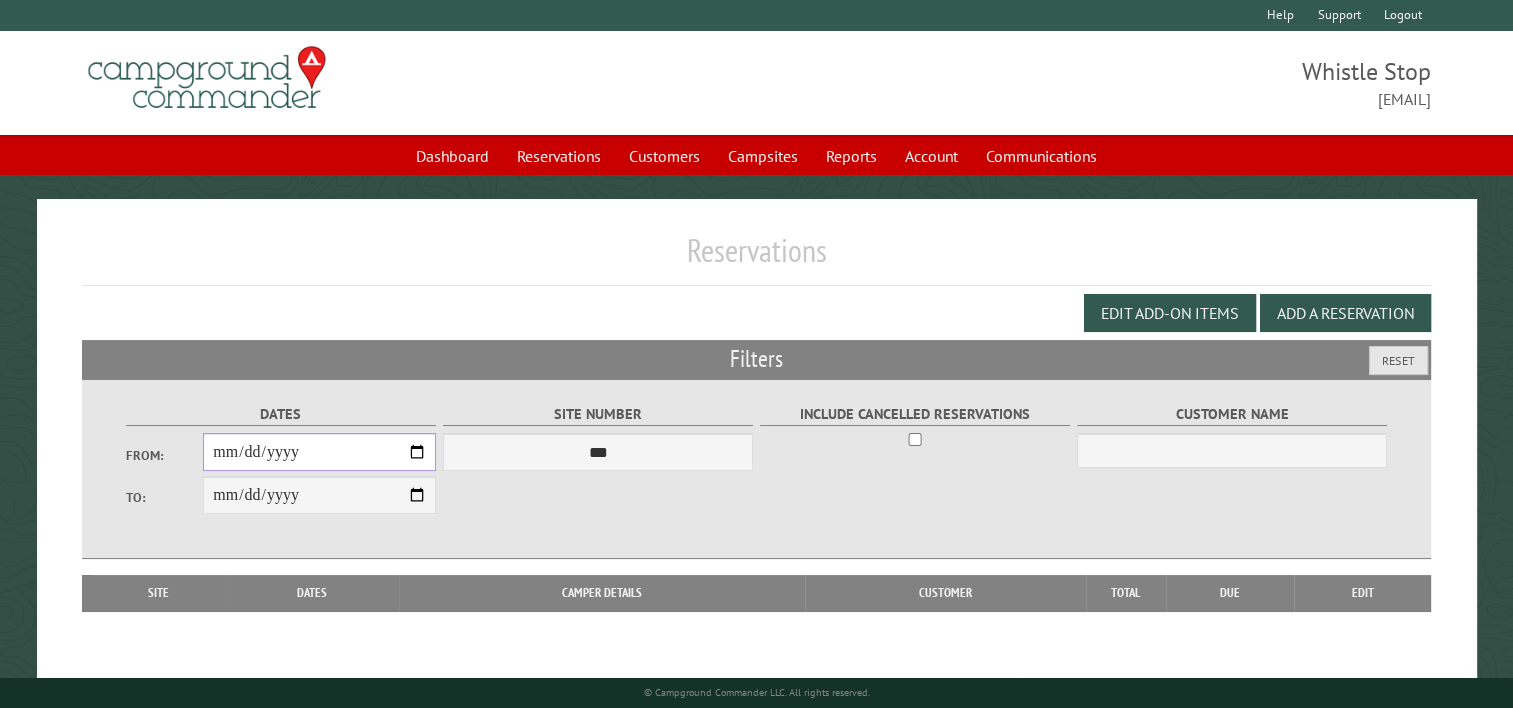 click on "From:" at bounding box center (319, 452) 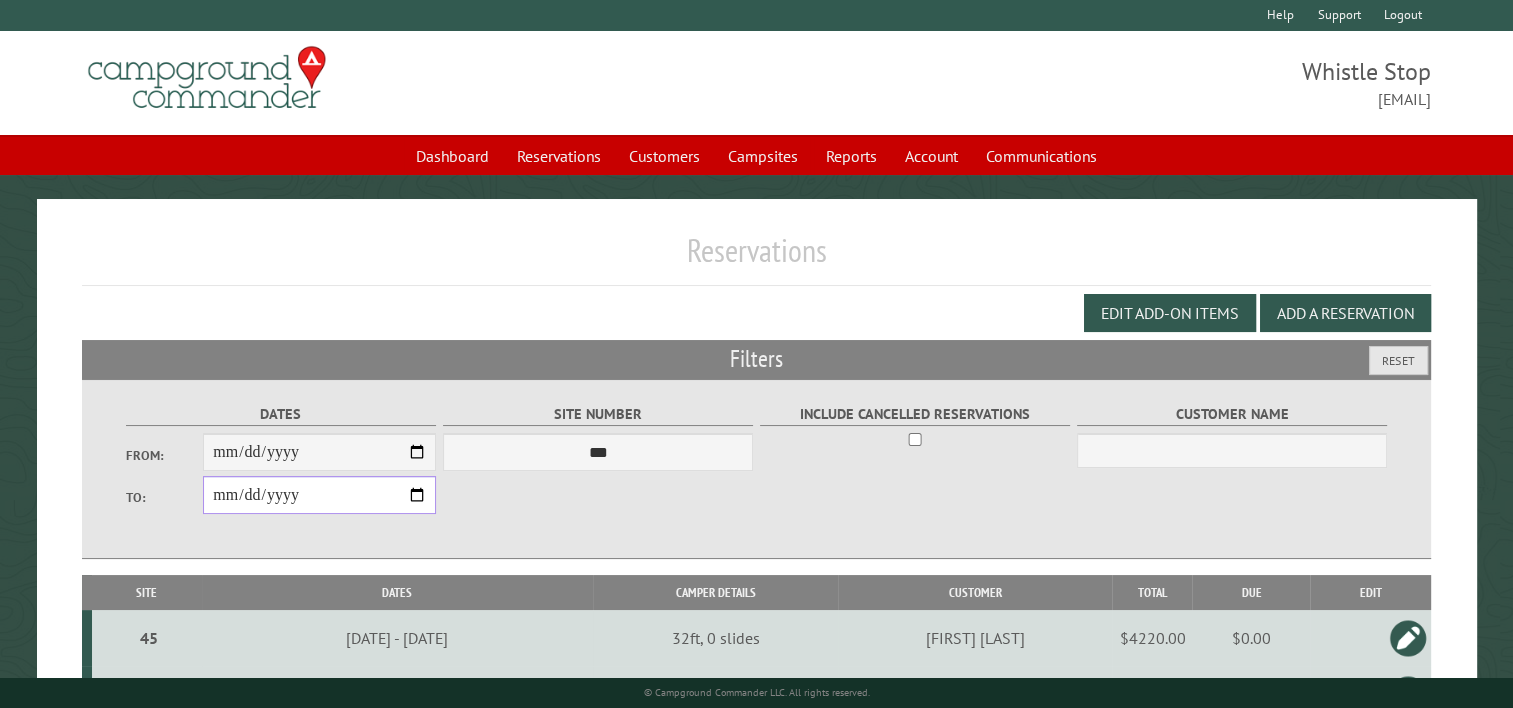 click on "**********" at bounding box center (319, 495) 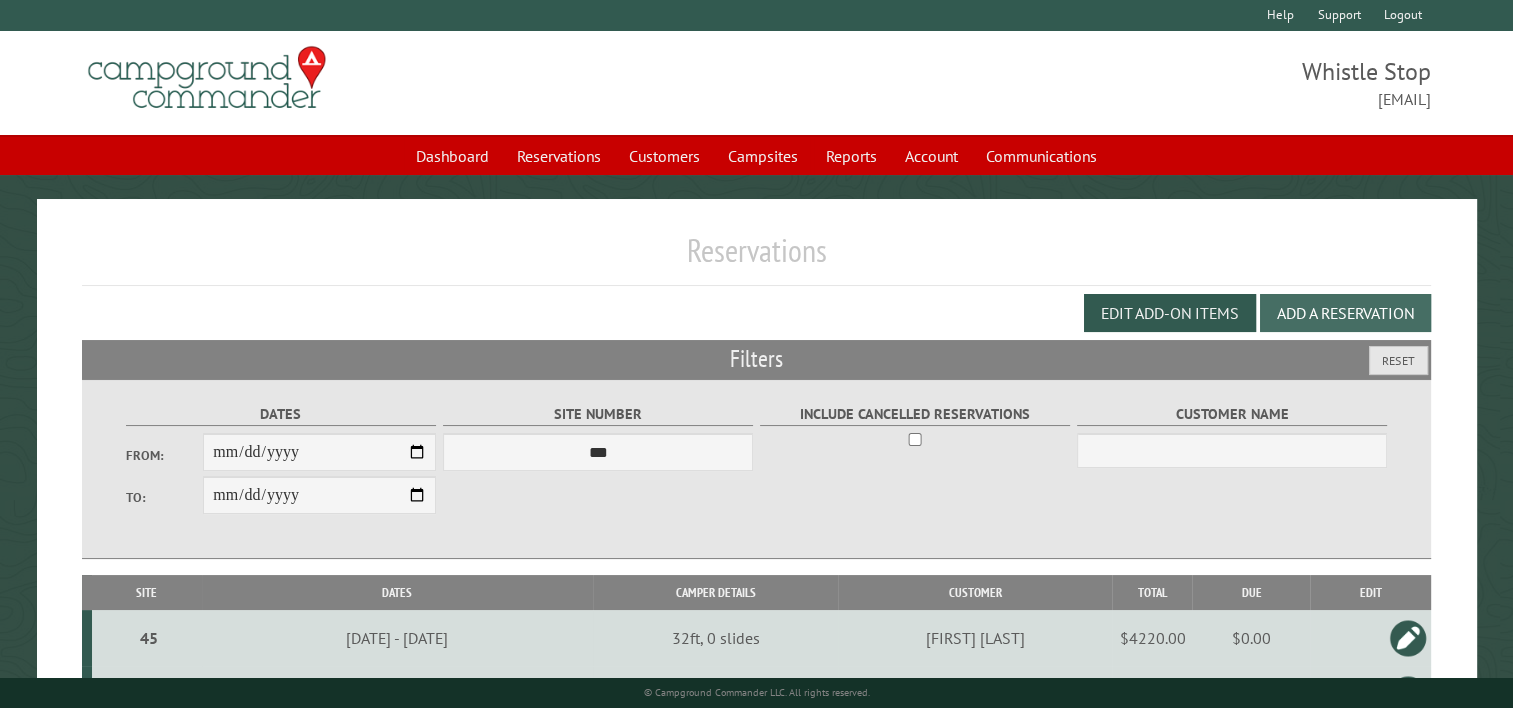 click on "Add a Reservation" at bounding box center (1345, 313) 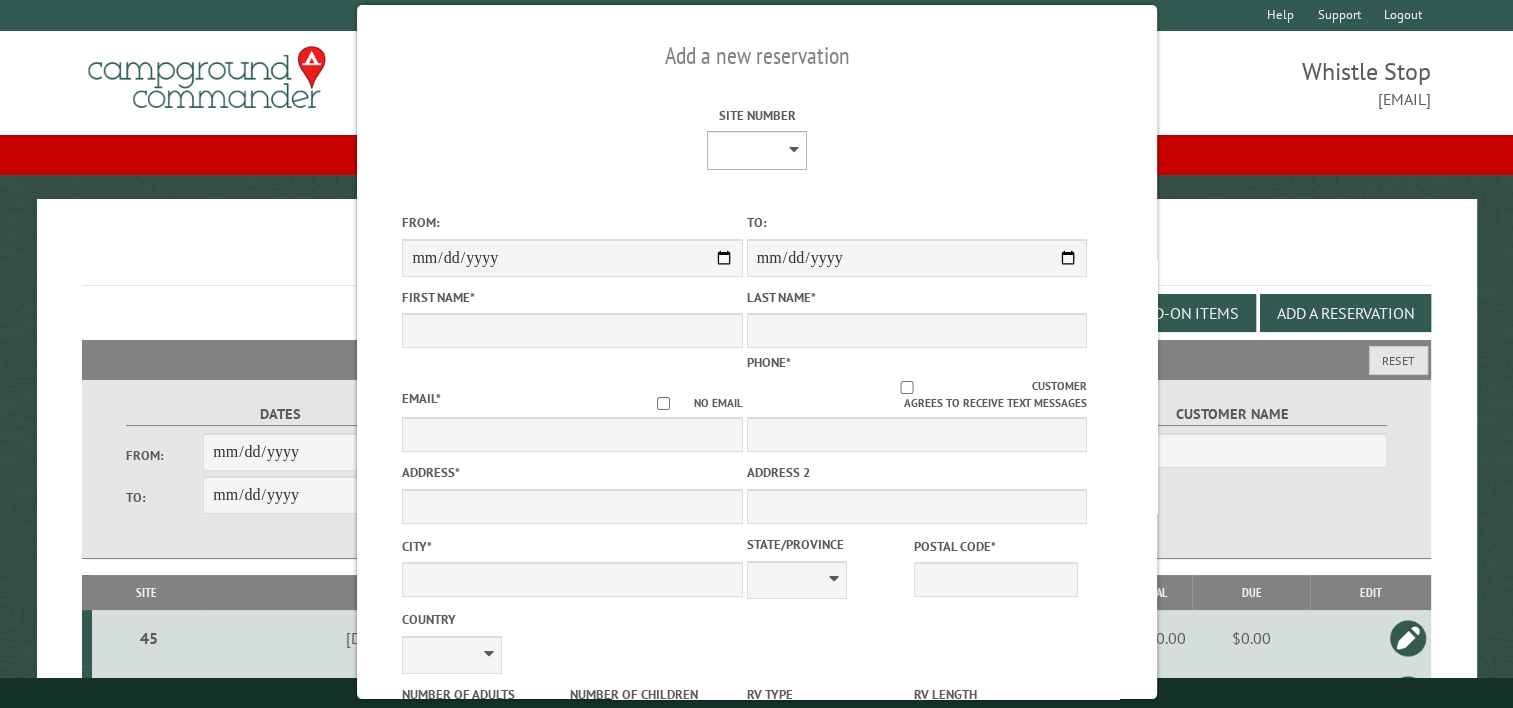 click on "* * * * * ** * * * * ** *** ** ** ** ** ** ** ** ** ** ** ** ** ** ** ** ** ** ** ** ** ** ** ** ** ** ** ** ** ** ** ** ** ** ** ** ** *** *** *** *** *** *** *** *** **** **** **** ****" at bounding box center (757, 150) 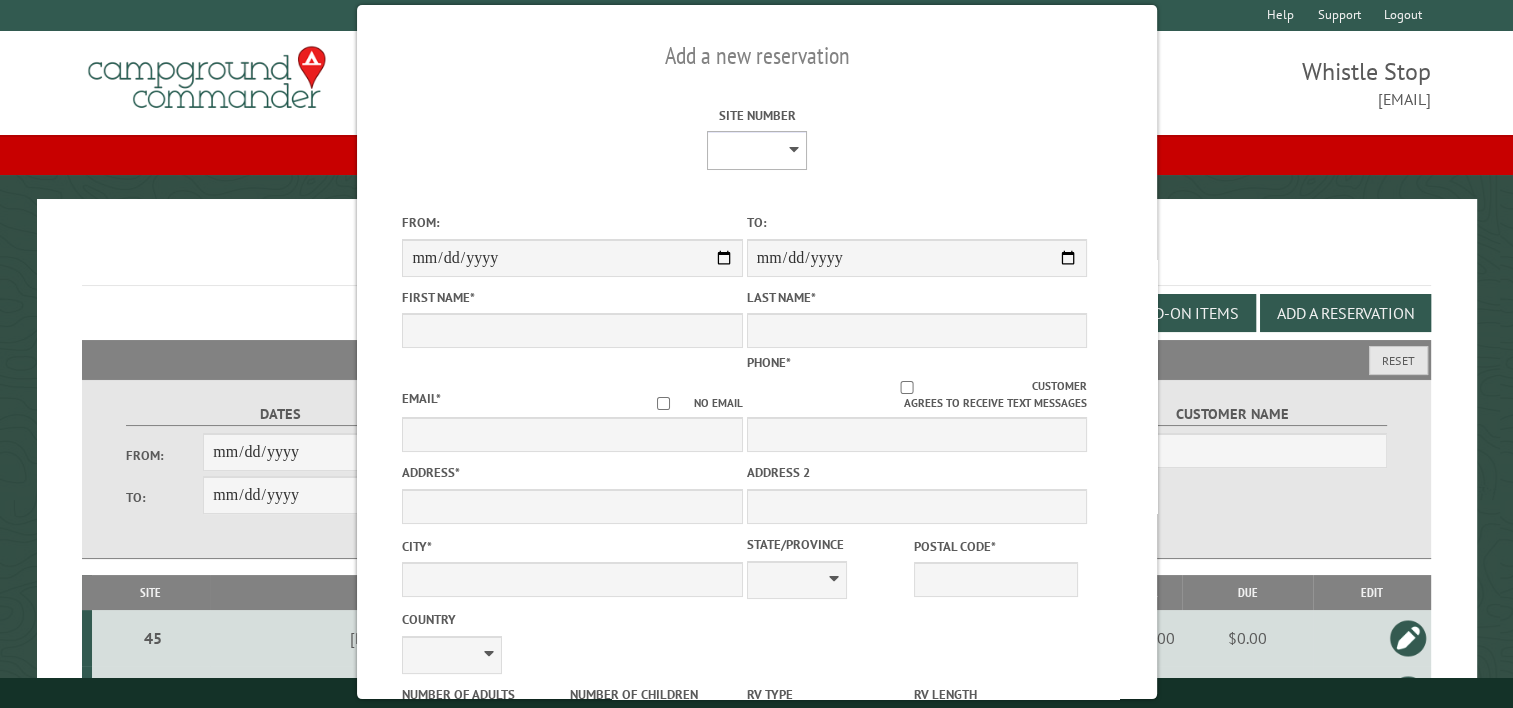 select on "**" 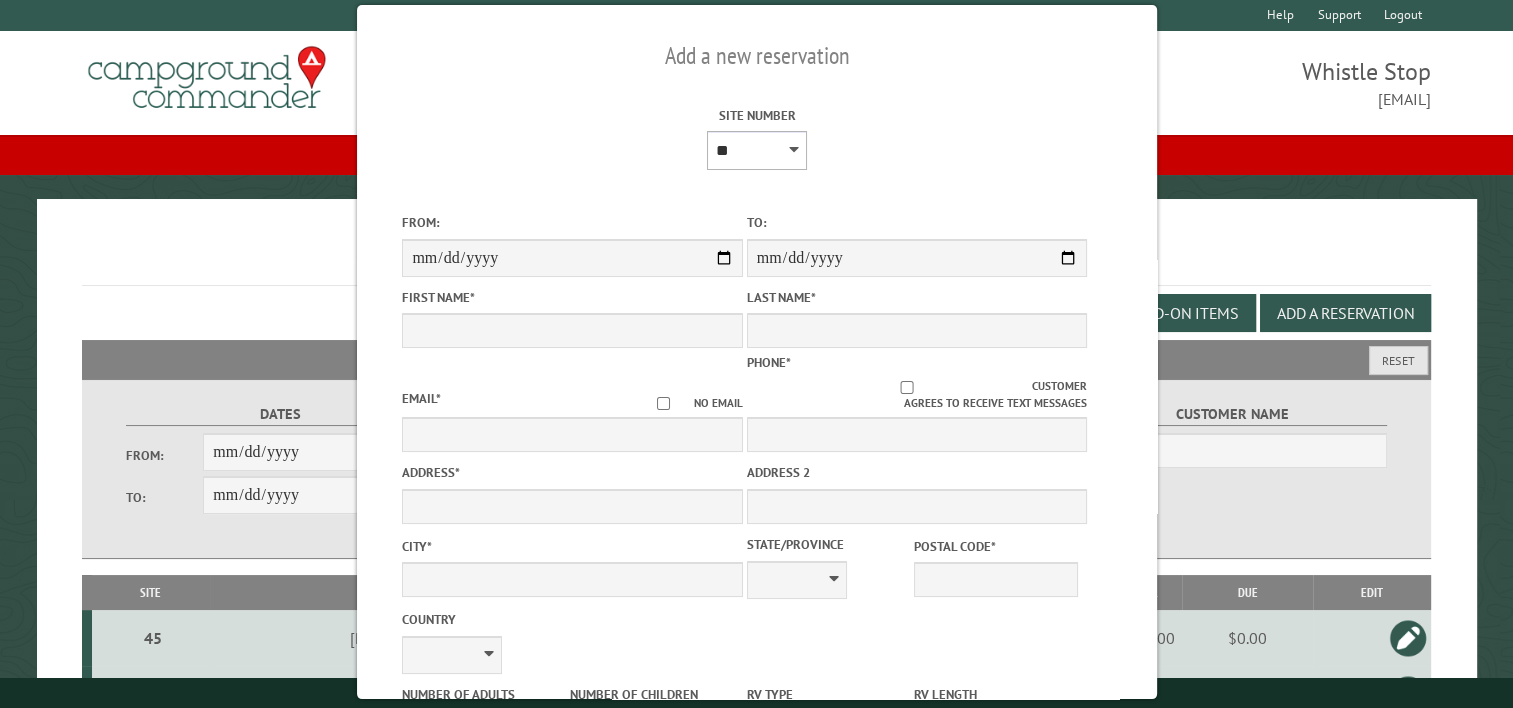 click on "* * * * * ** * * * * ** *** ** ** ** ** ** ** ** ** ** ** ** ** ** ** ** ** ** ** ** ** ** ** ** ** ** ** ** ** ** ** ** ** ** ** ** ** *** *** *** *** *** *** *** *** **** **** **** ****" at bounding box center (757, 150) 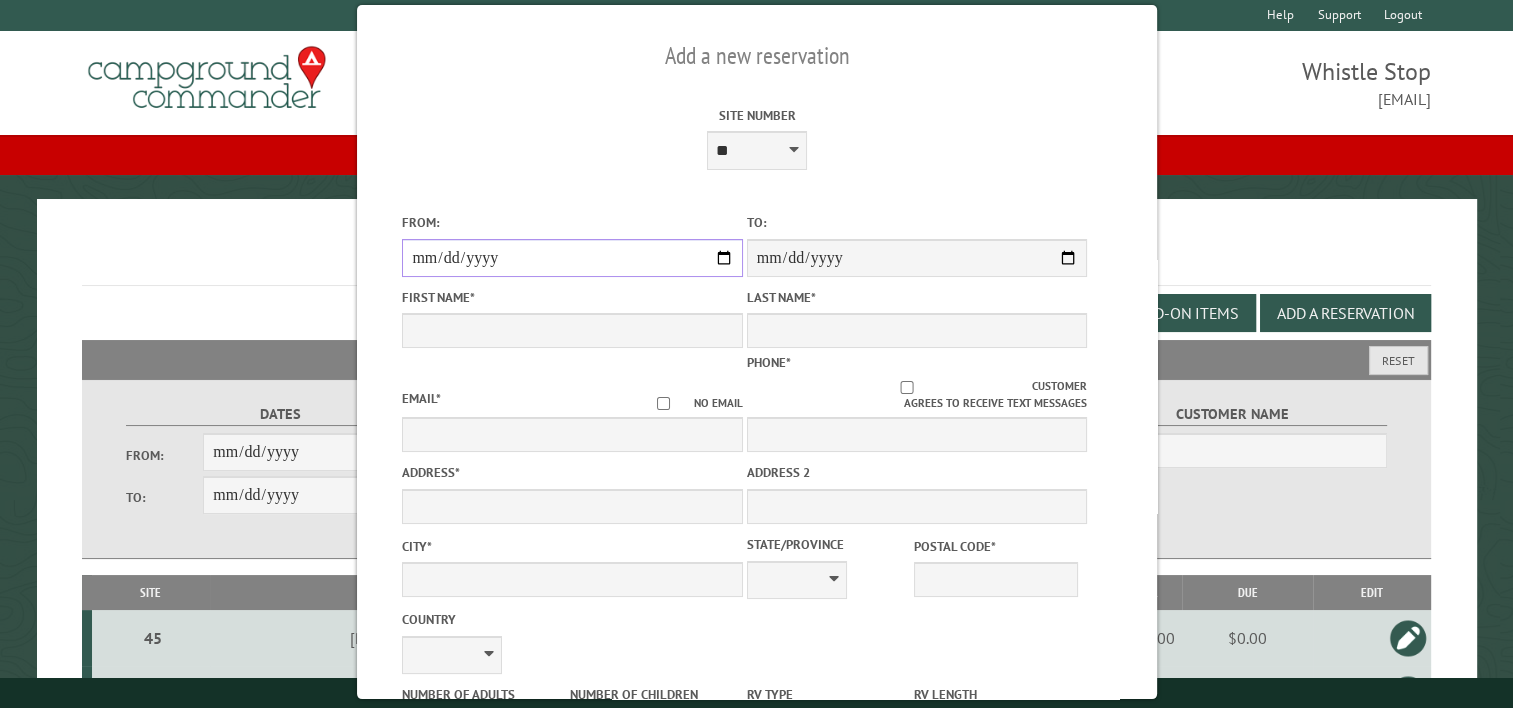 click on "From:" at bounding box center (572, 258) 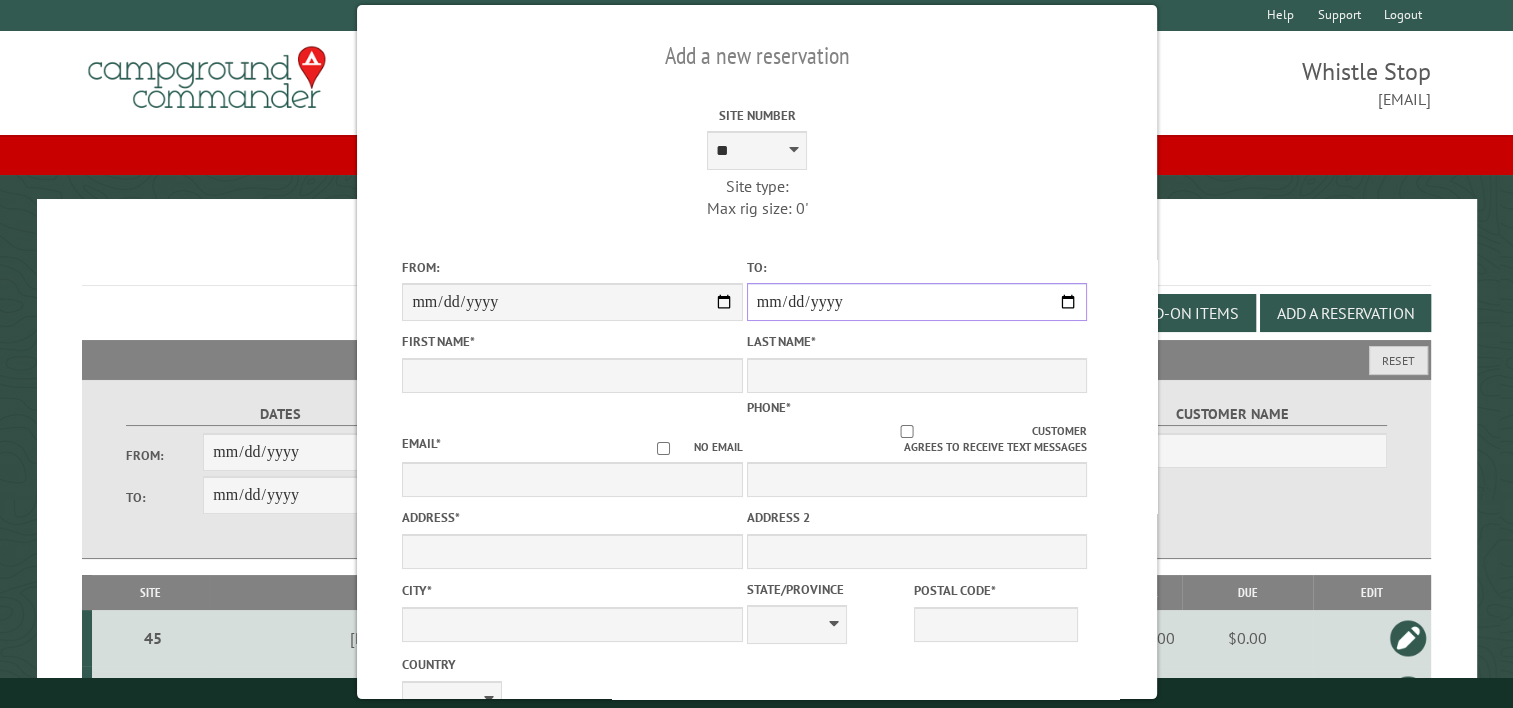 click on "**********" at bounding box center [916, 302] 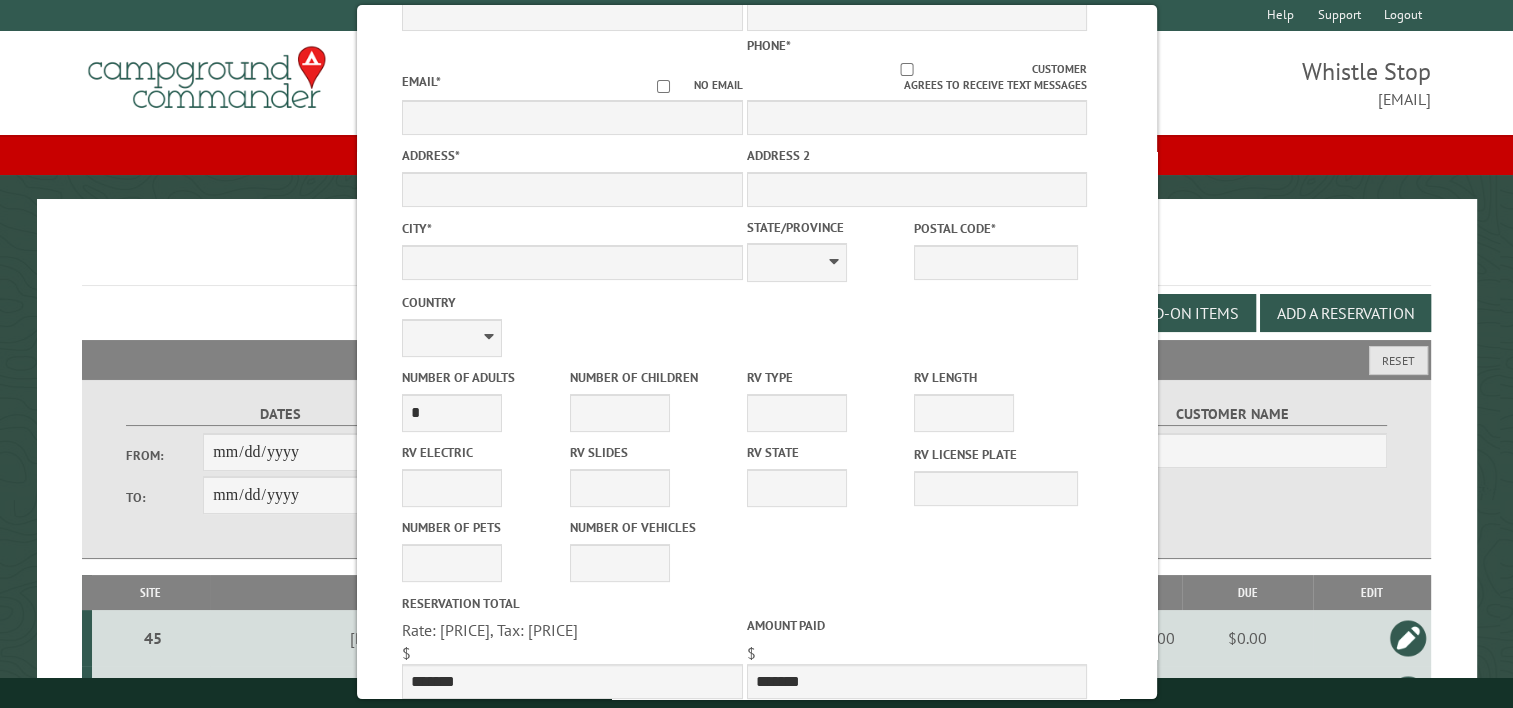 scroll, scrollTop: 525, scrollLeft: 0, axis: vertical 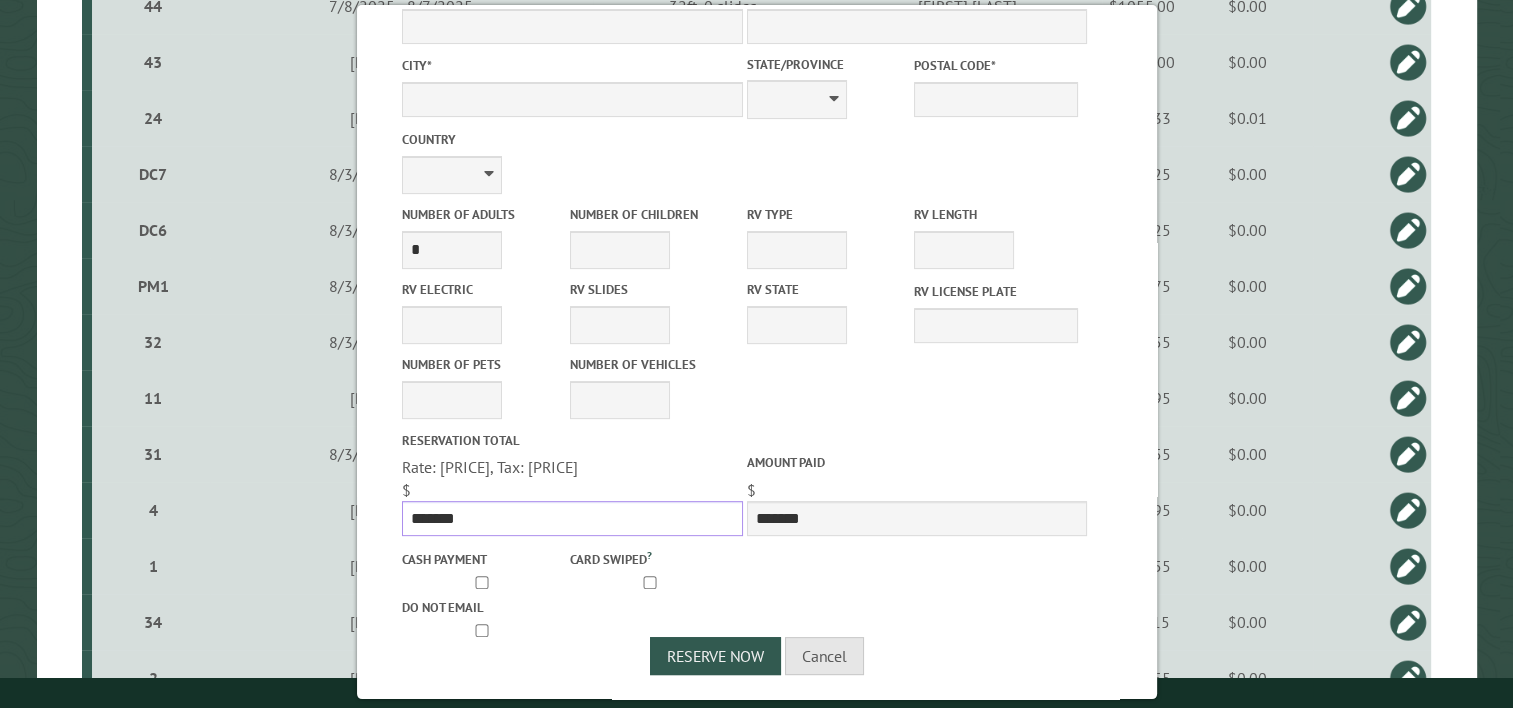 drag, startPoint x: 493, startPoint y: 513, endPoint x: 288, endPoint y: 497, distance: 205.62344 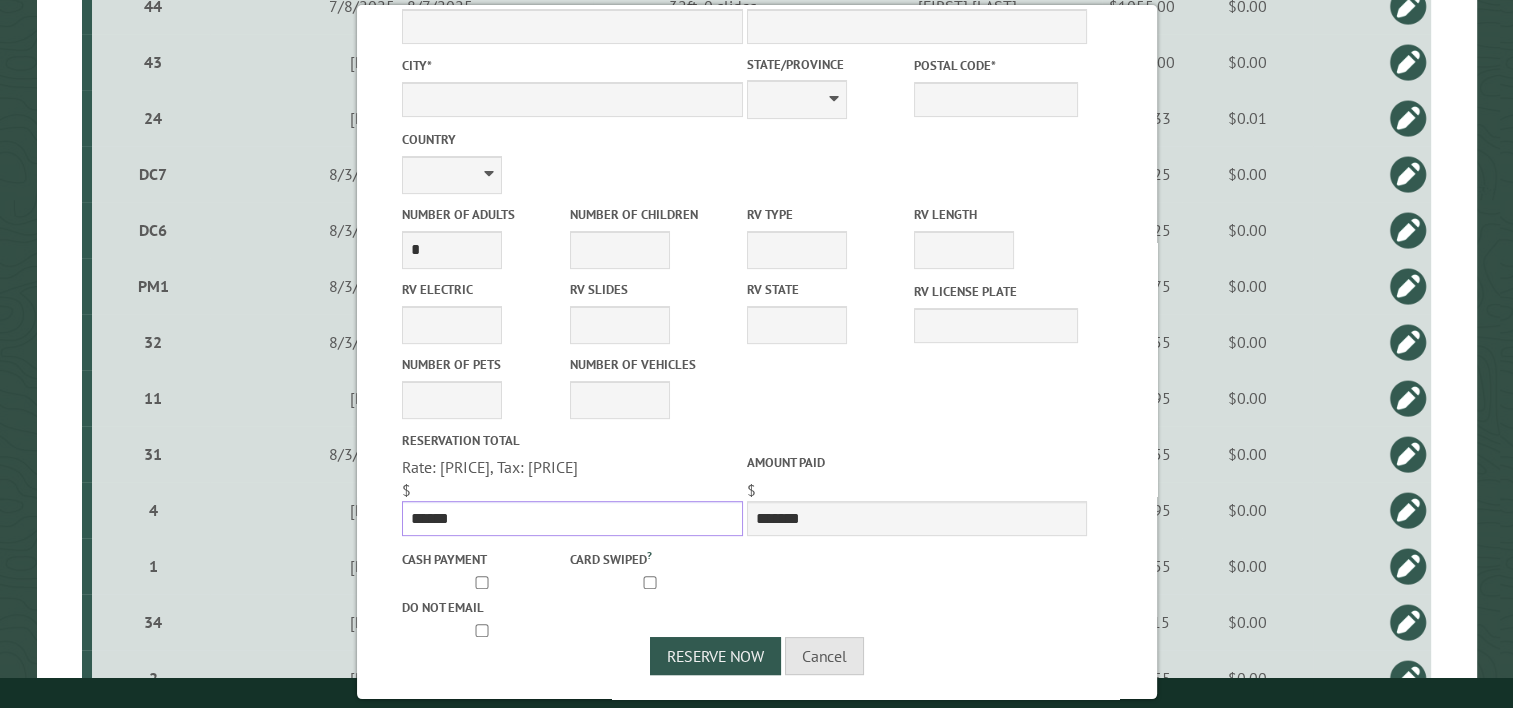 type on "******" 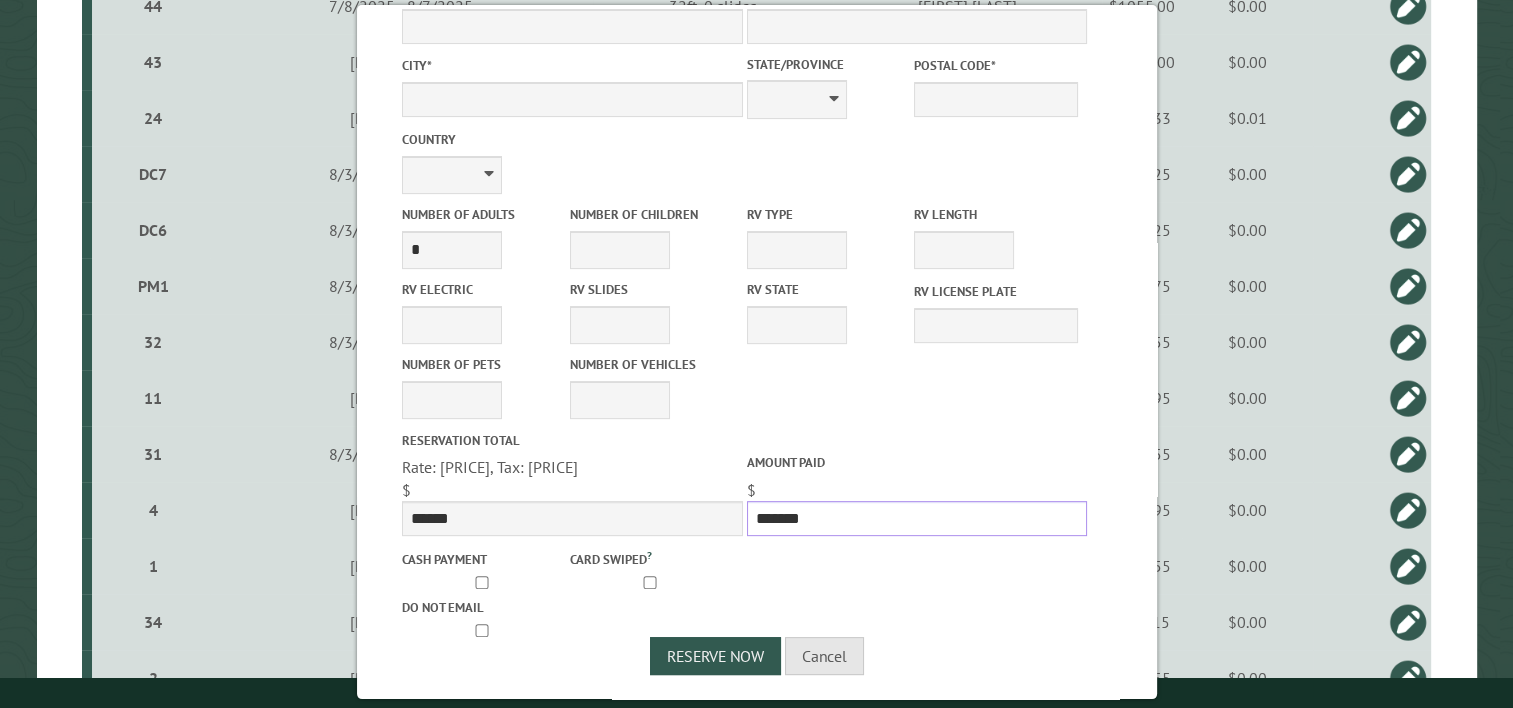 drag, startPoint x: 831, startPoint y: 510, endPoint x: 724, endPoint y: 498, distance: 107.67079 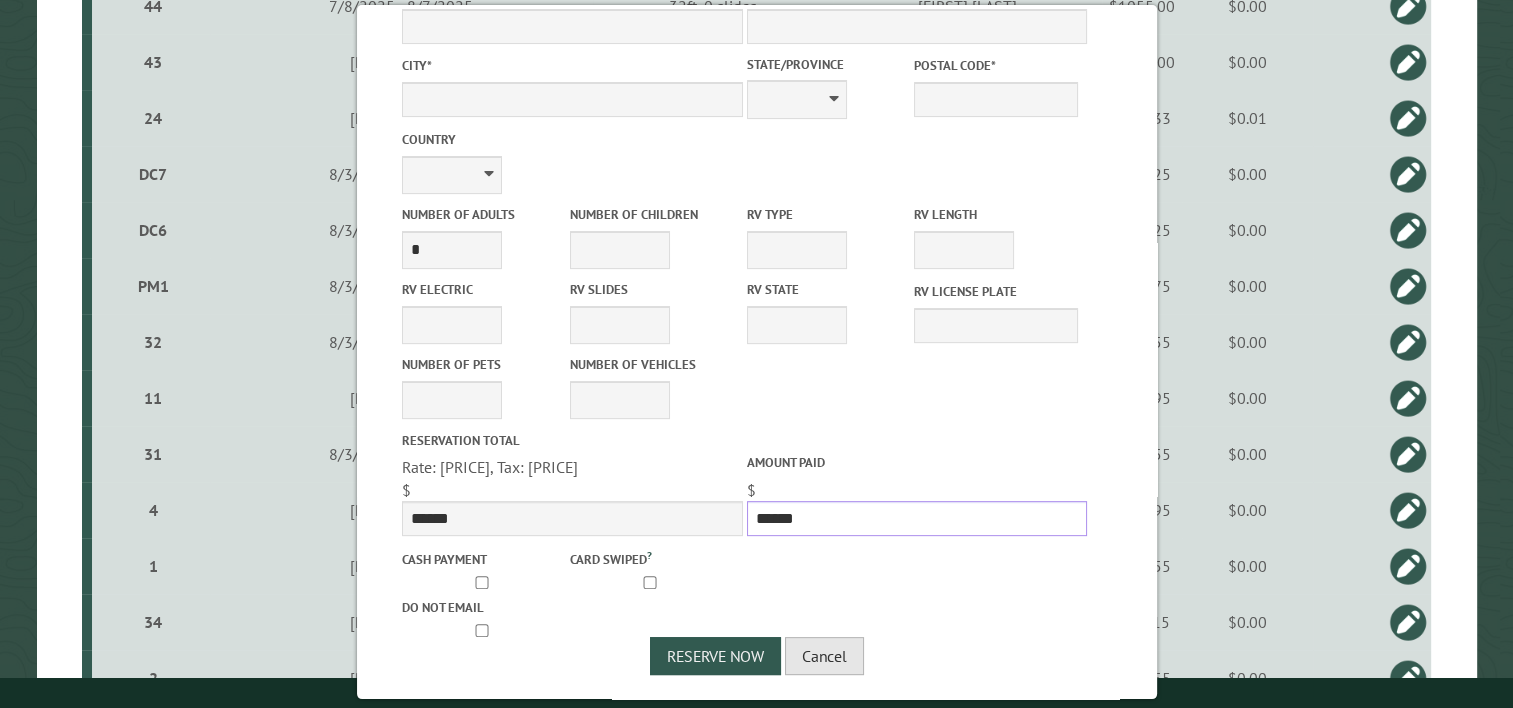 type on "******" 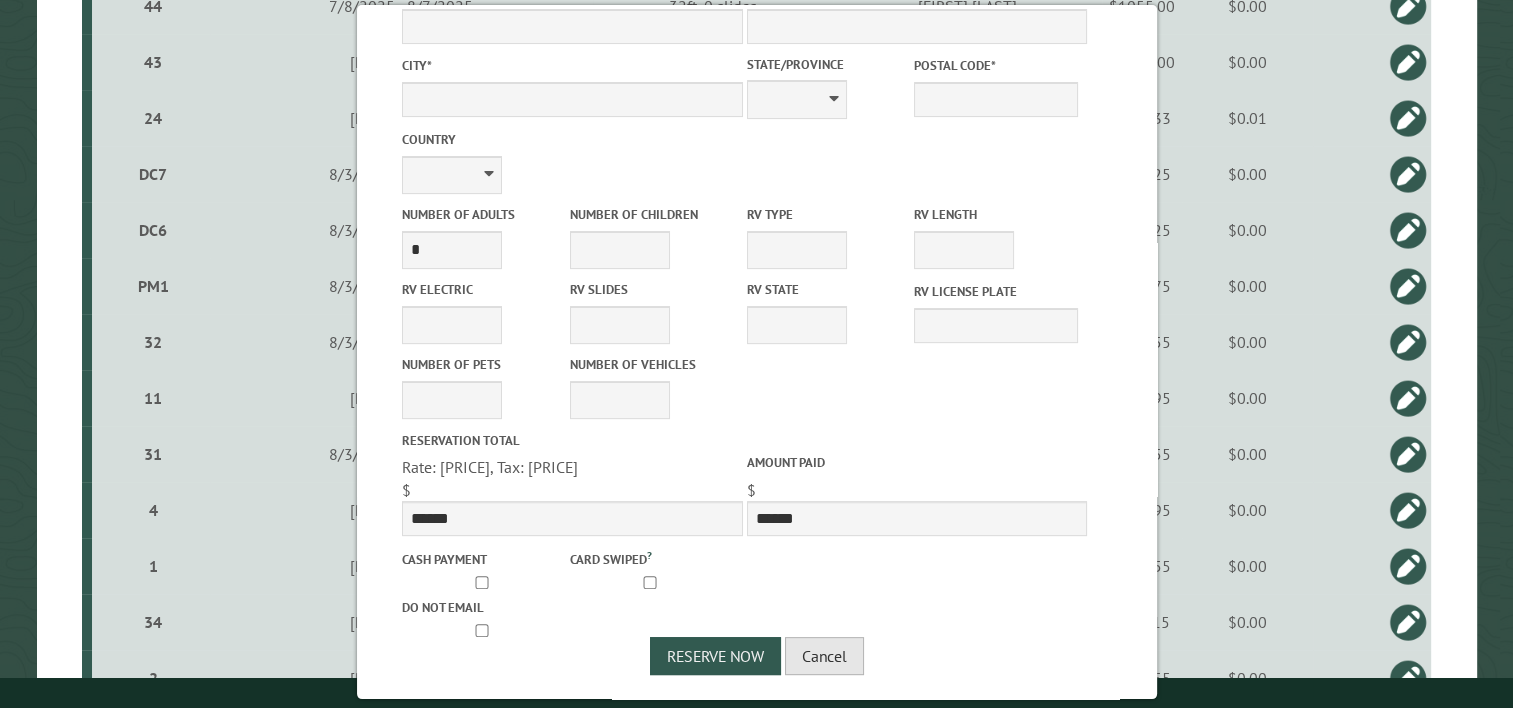 click on "Cancel" at bounding box center [824, 656] 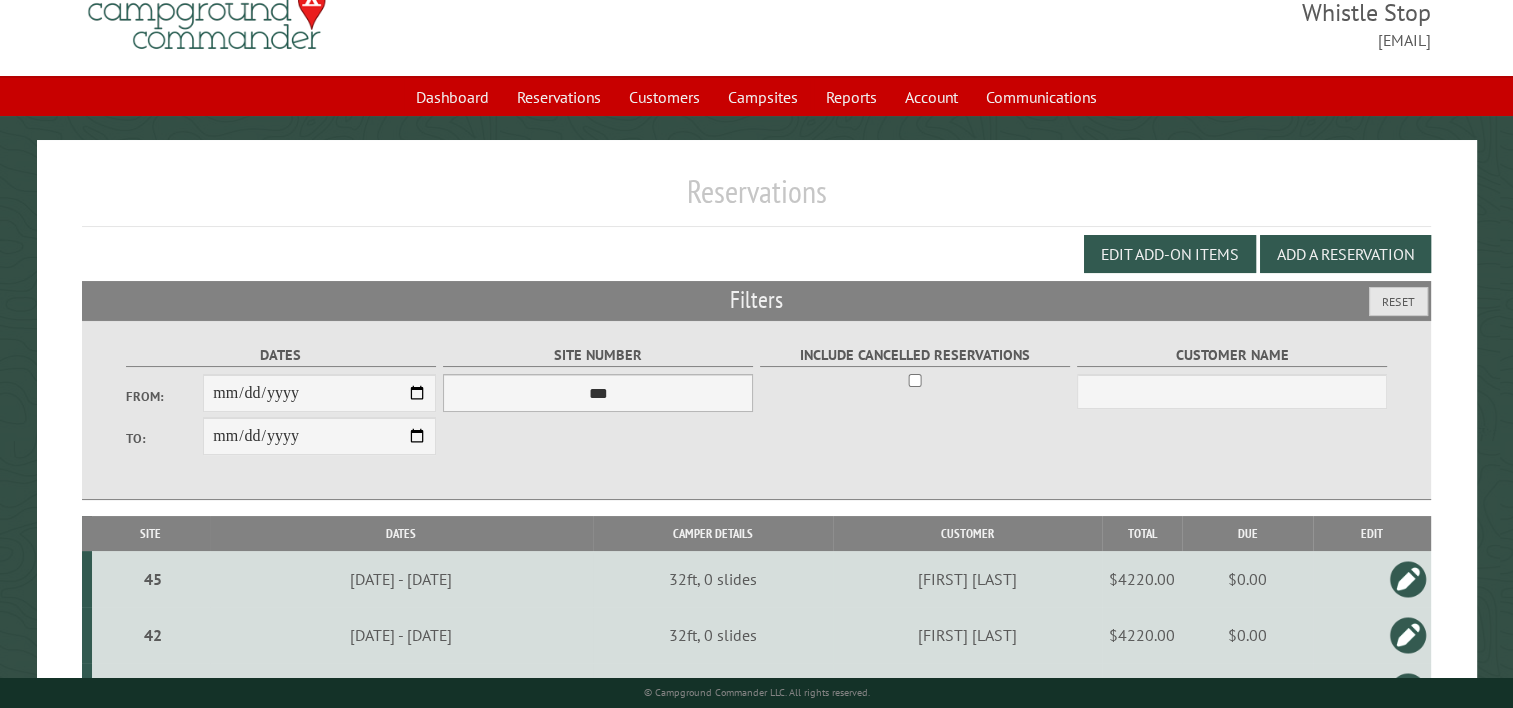 scroll, scrollTop: 0, scrollLeft: 0, axis: both 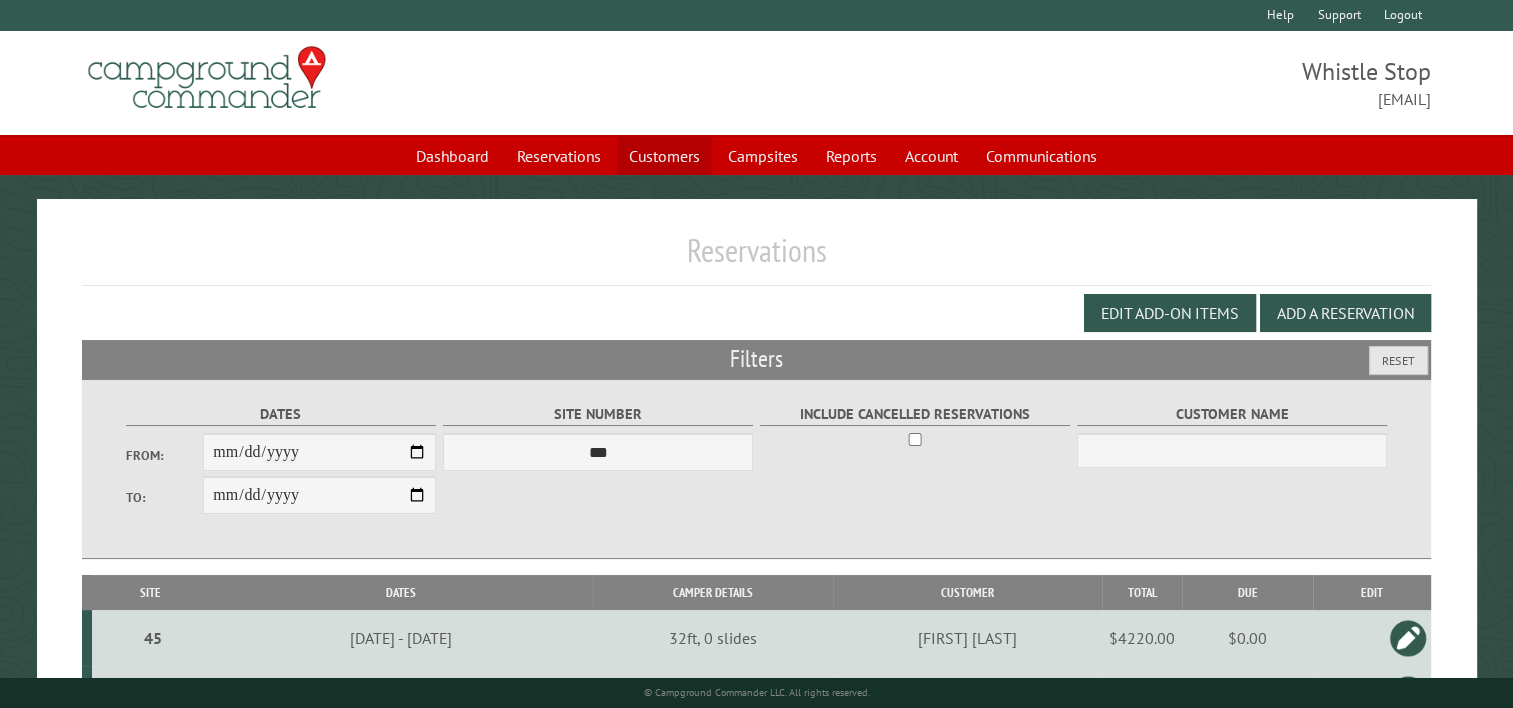 click on "Customers" at bounding box center (664, 156) 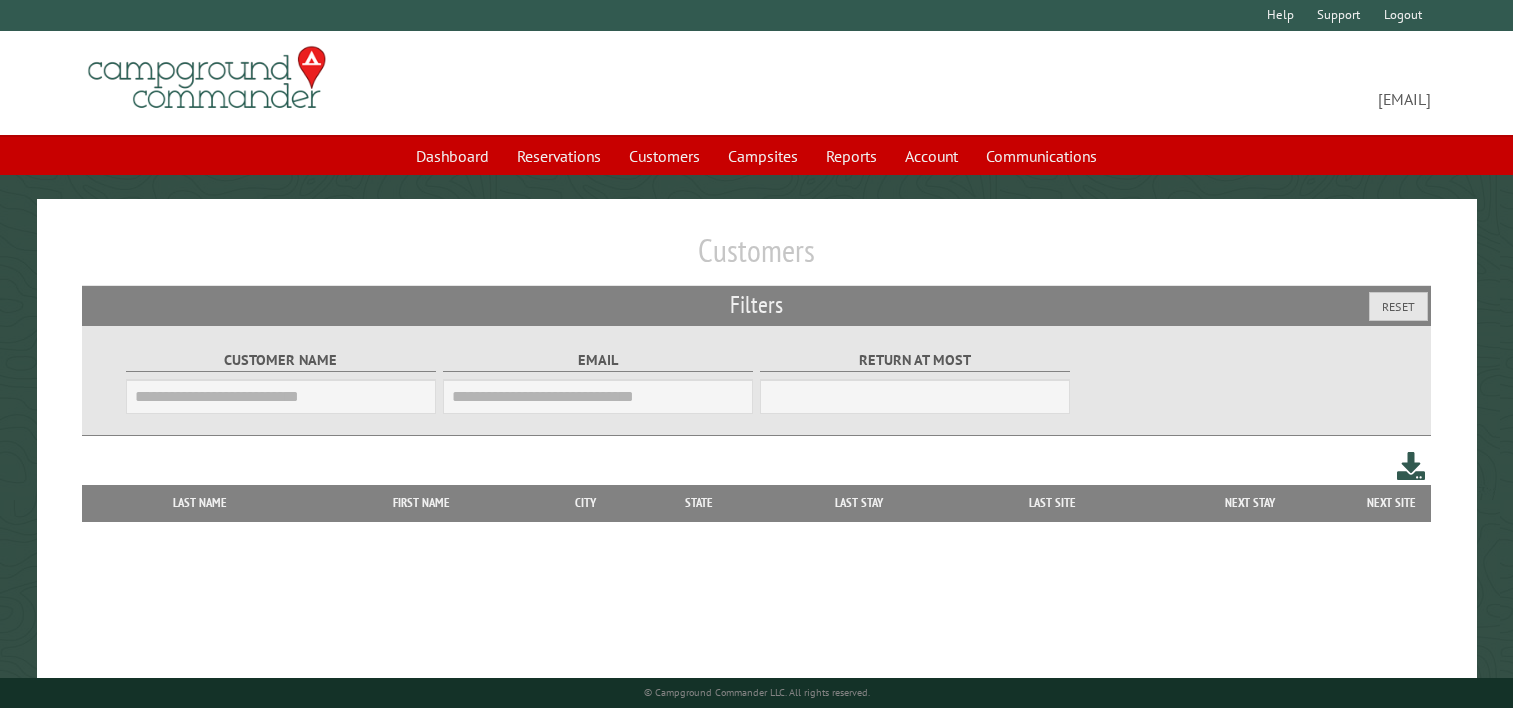 scroll, scrollTop: 0, scrollLeft: 0, axis: both 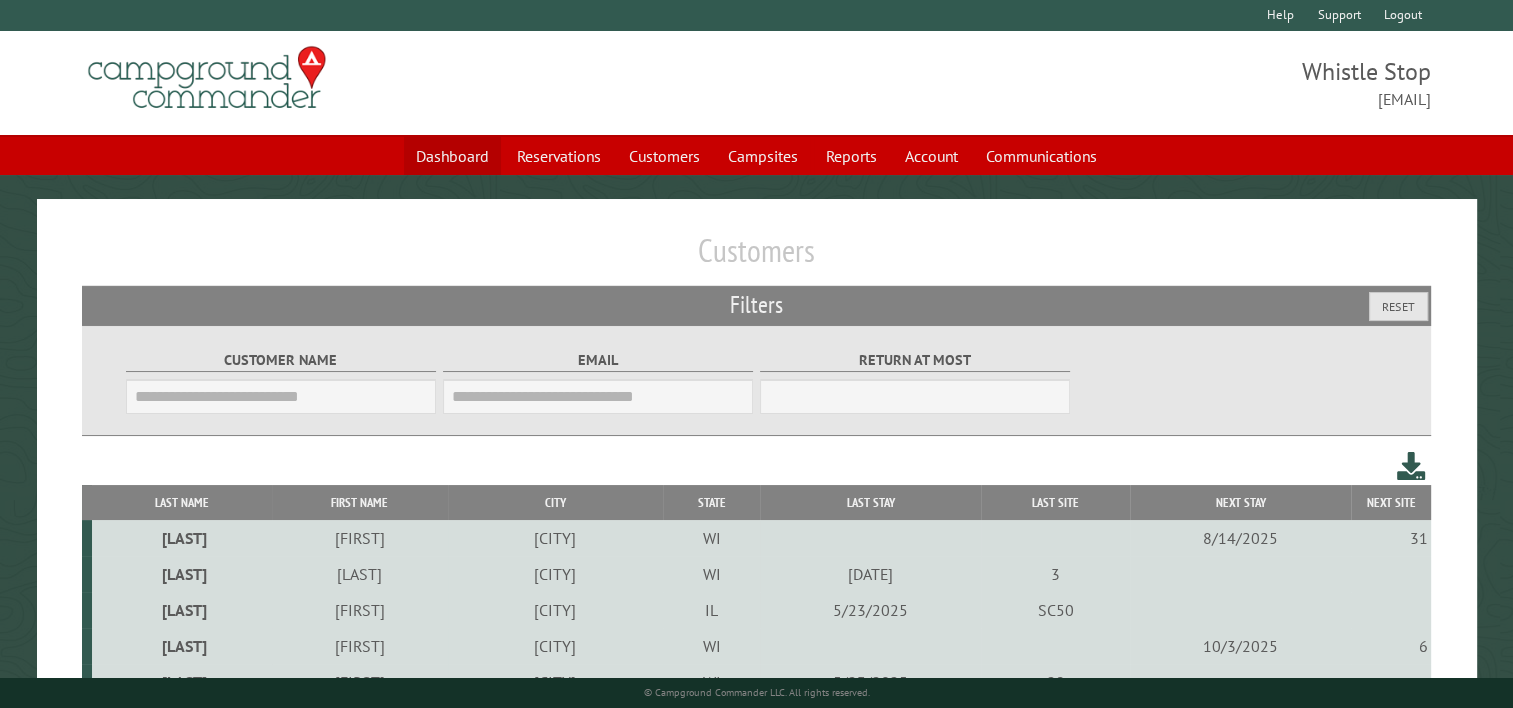 click on "Dashboard" at bounding box center [452, 156] 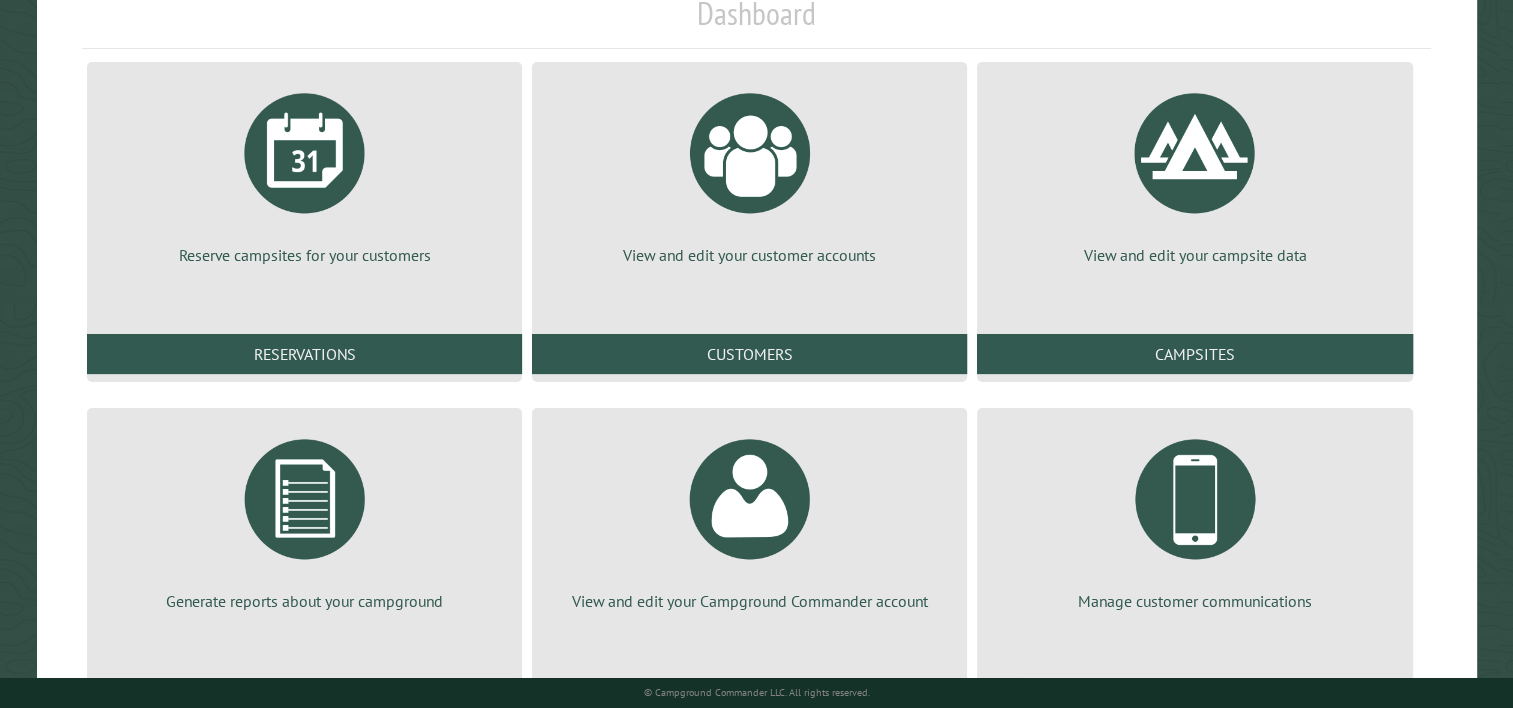 scroll, scrollTop: 200, scrollLeft: 0, axis: vertical 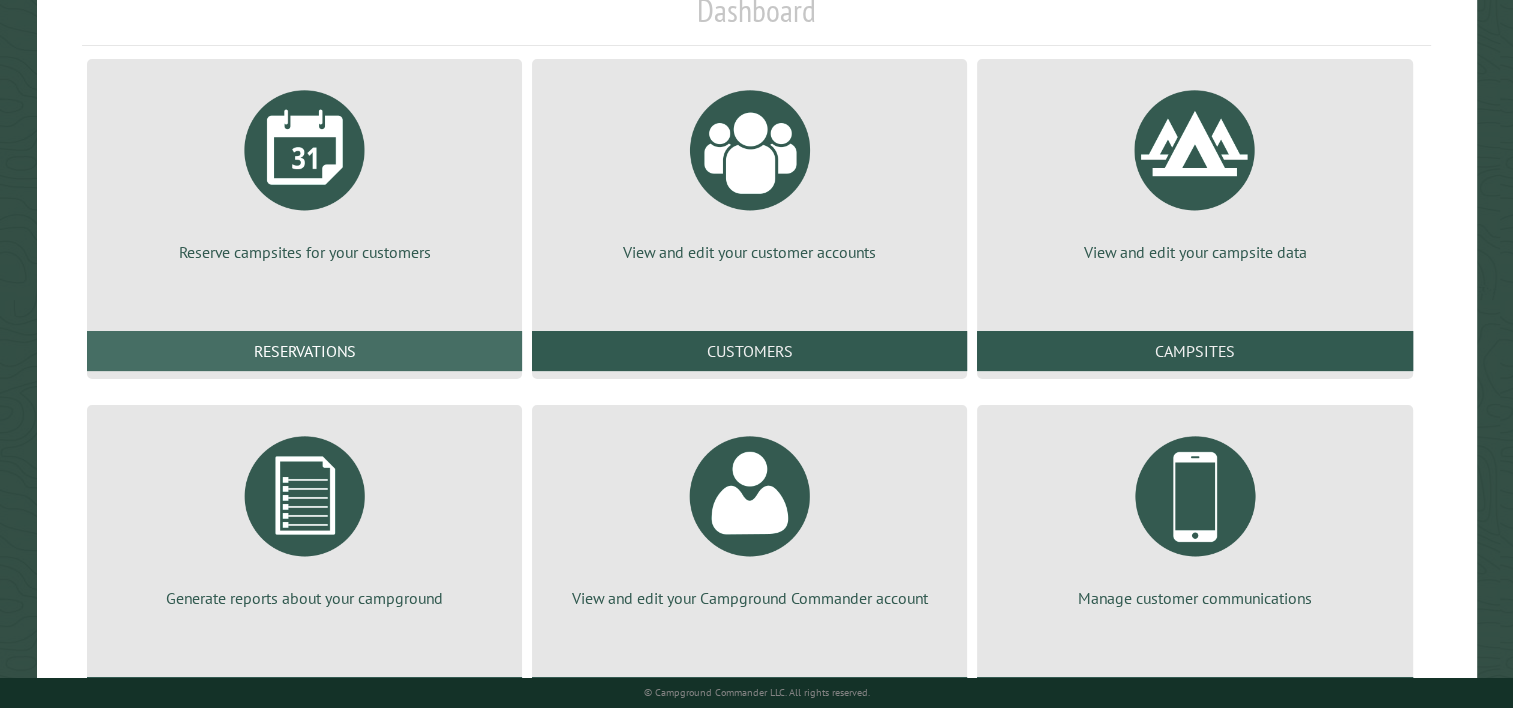 click on "Reservations" at bounding box center [304, 351] 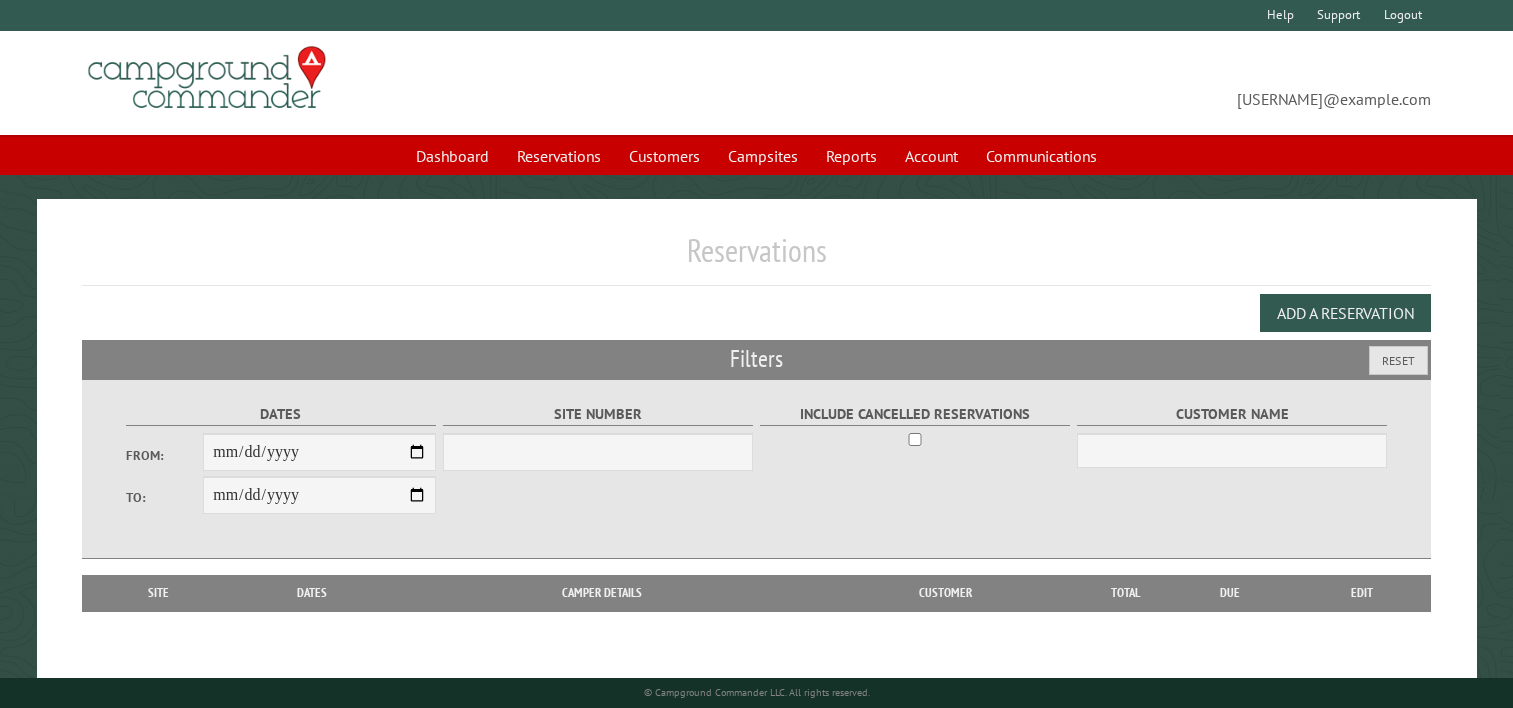 scroll, scrollTop: 0, scrollLeft: 0, axis: both 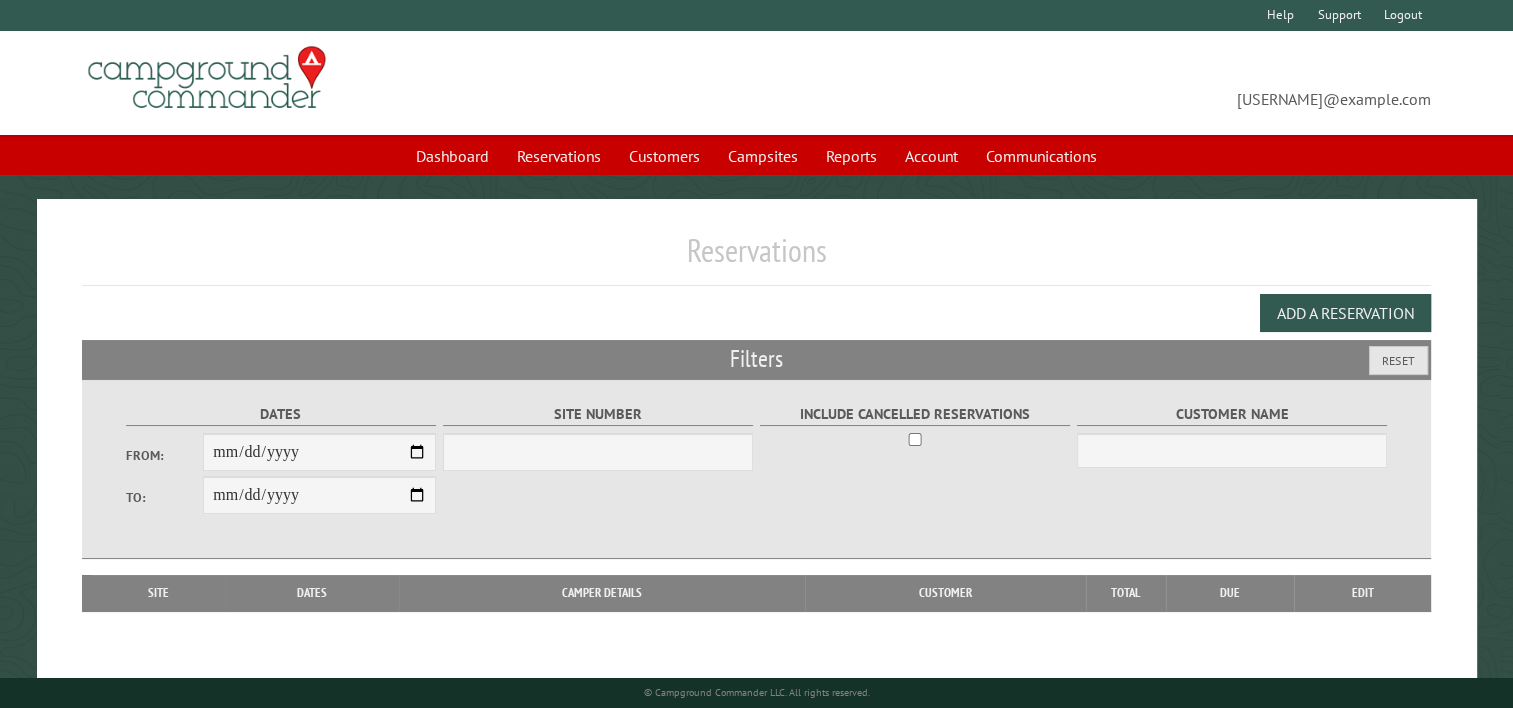 select on "***" 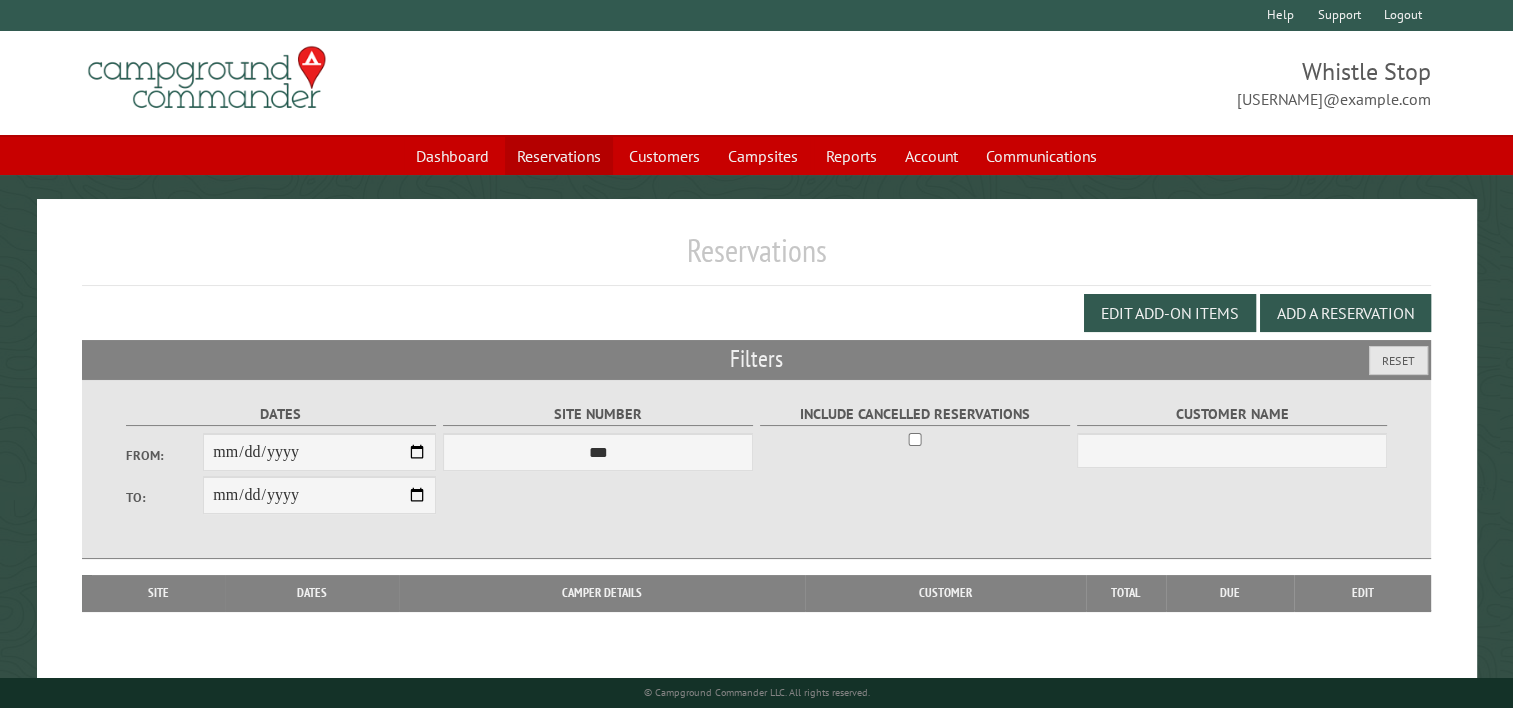click on "Reservations" at bounding box center (559, 156) 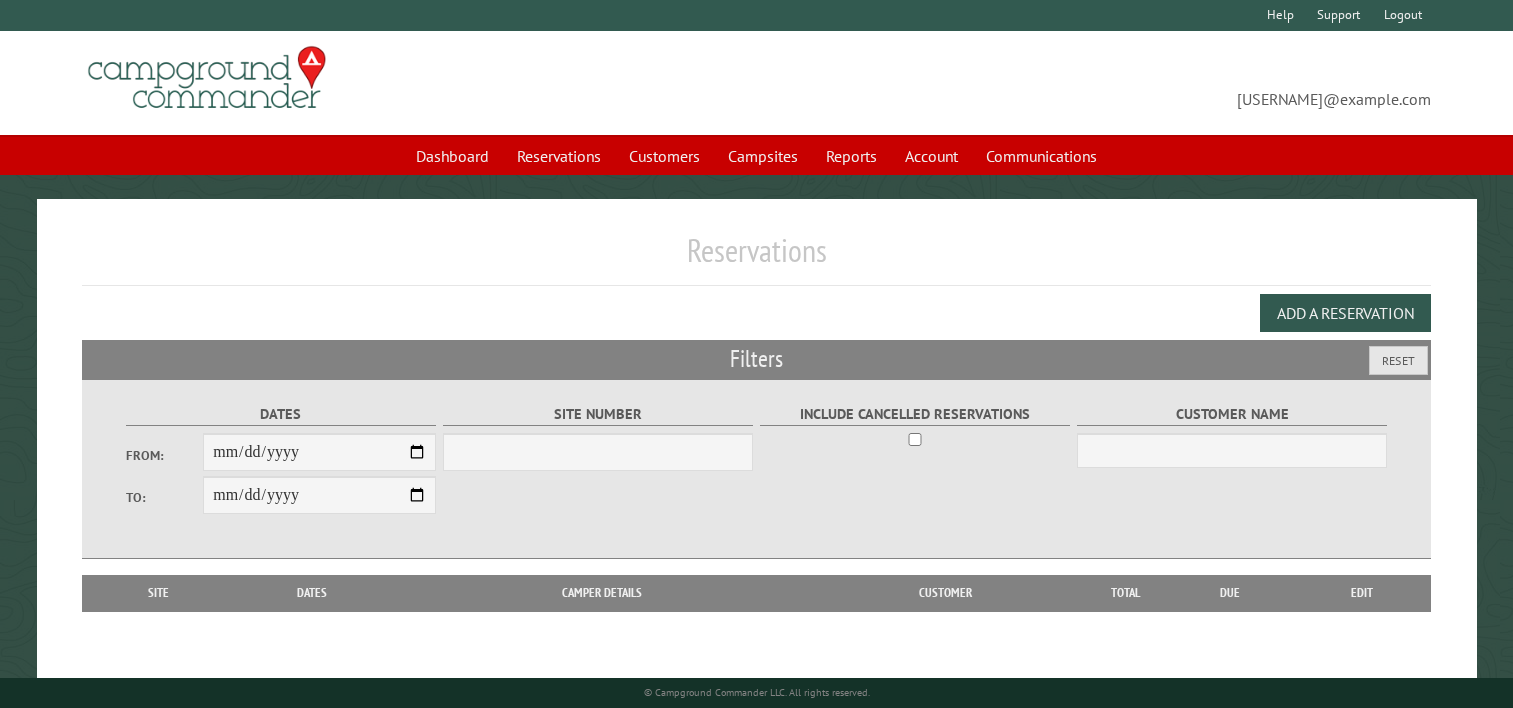 scroll, scrollTop: 0, scrollLeft: 0, axis: both 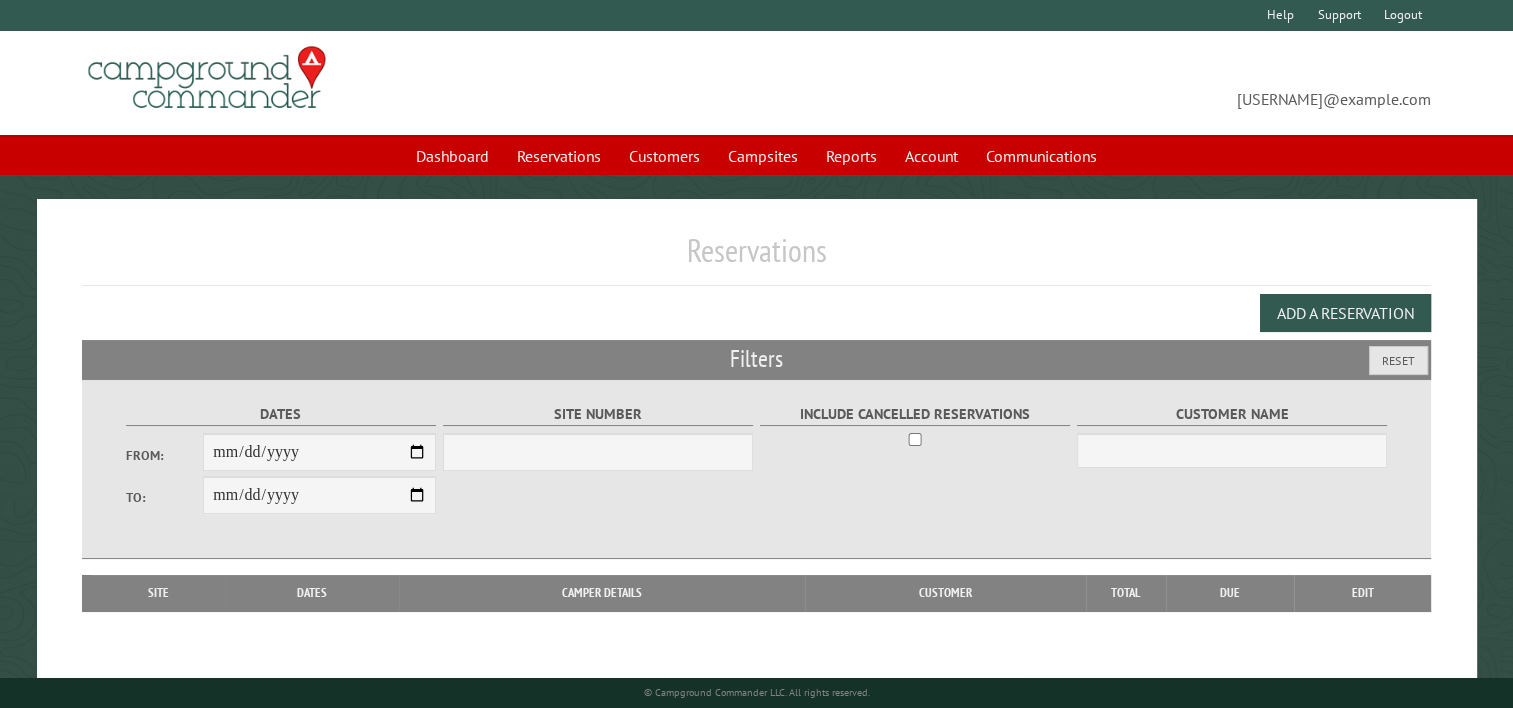 select on "***" 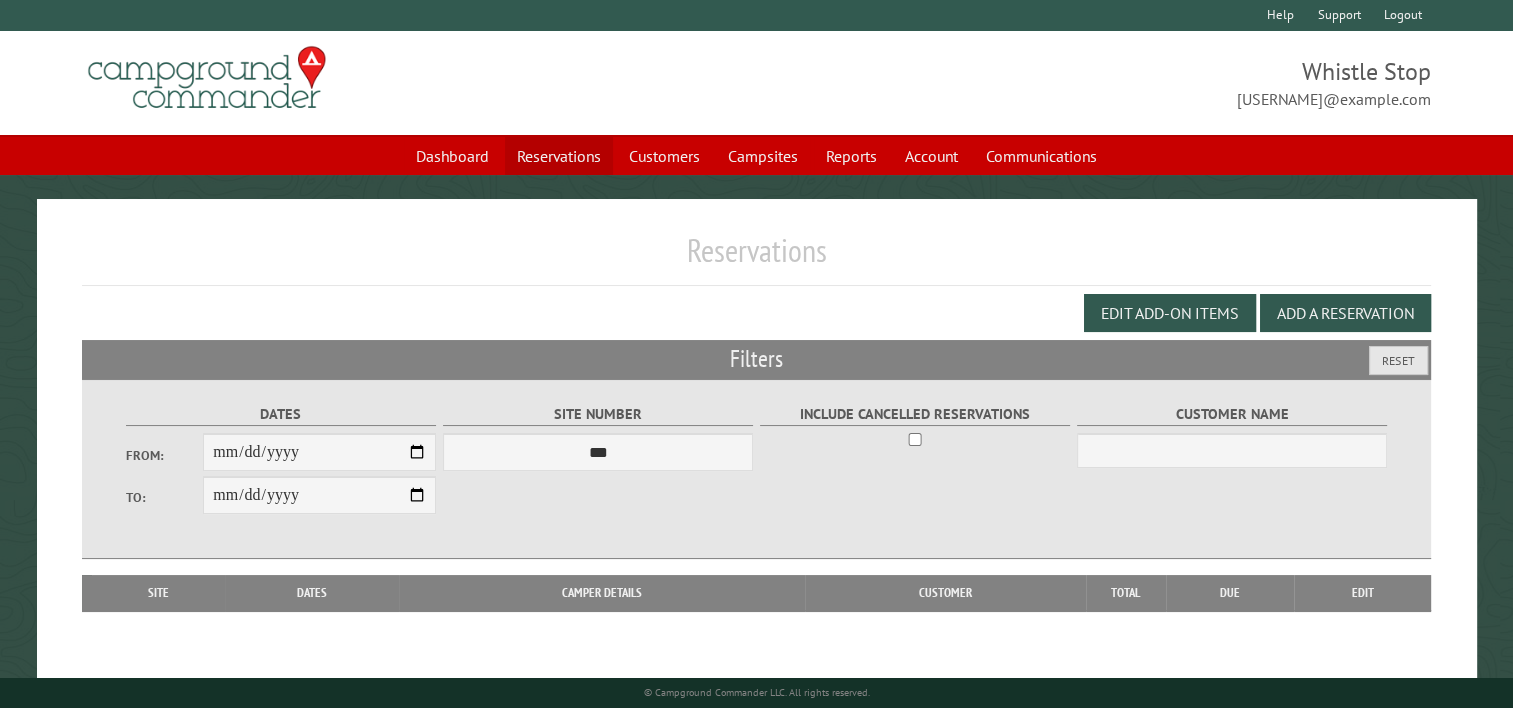 click on "Reservations" at bounding box center [559, 156] 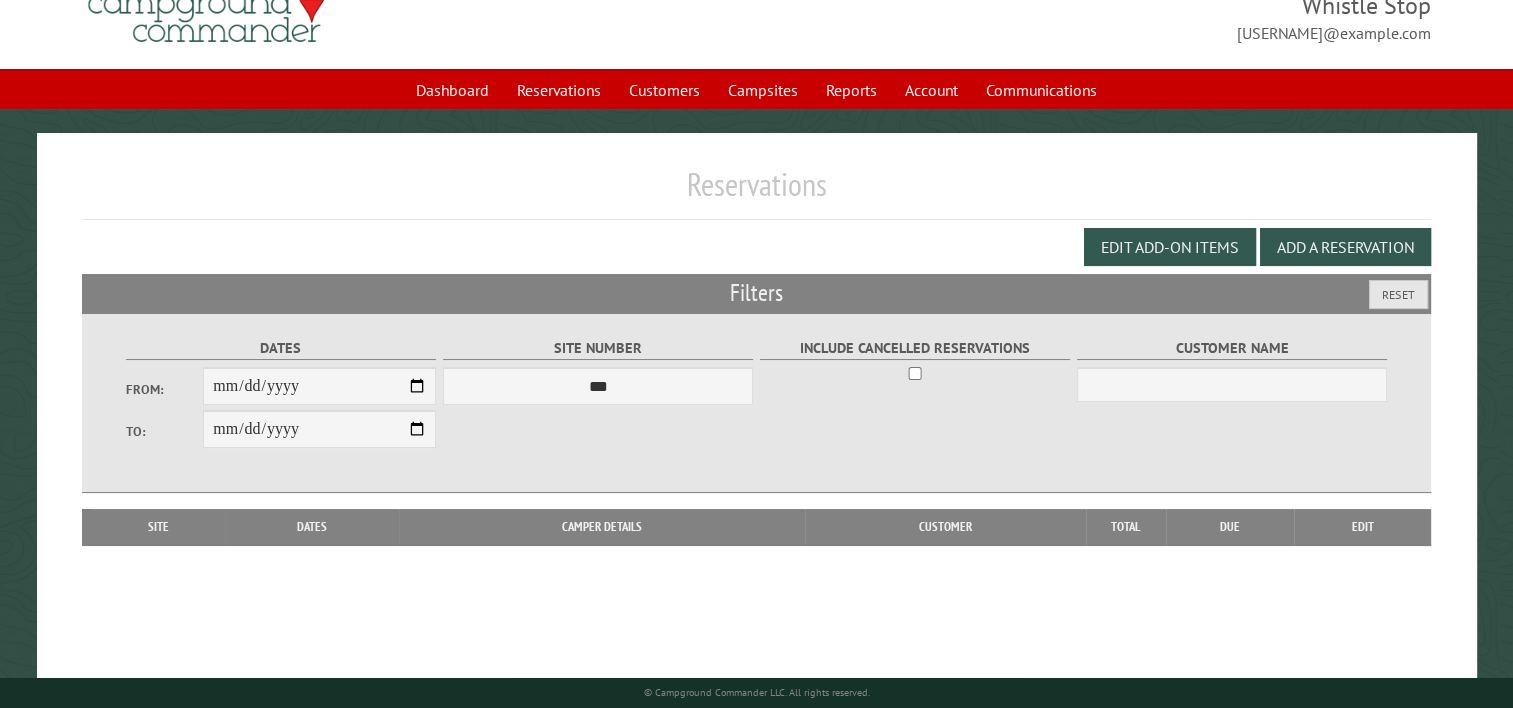 scroll, scrollTop: 104, scrollLeft: 0, axis: vertical 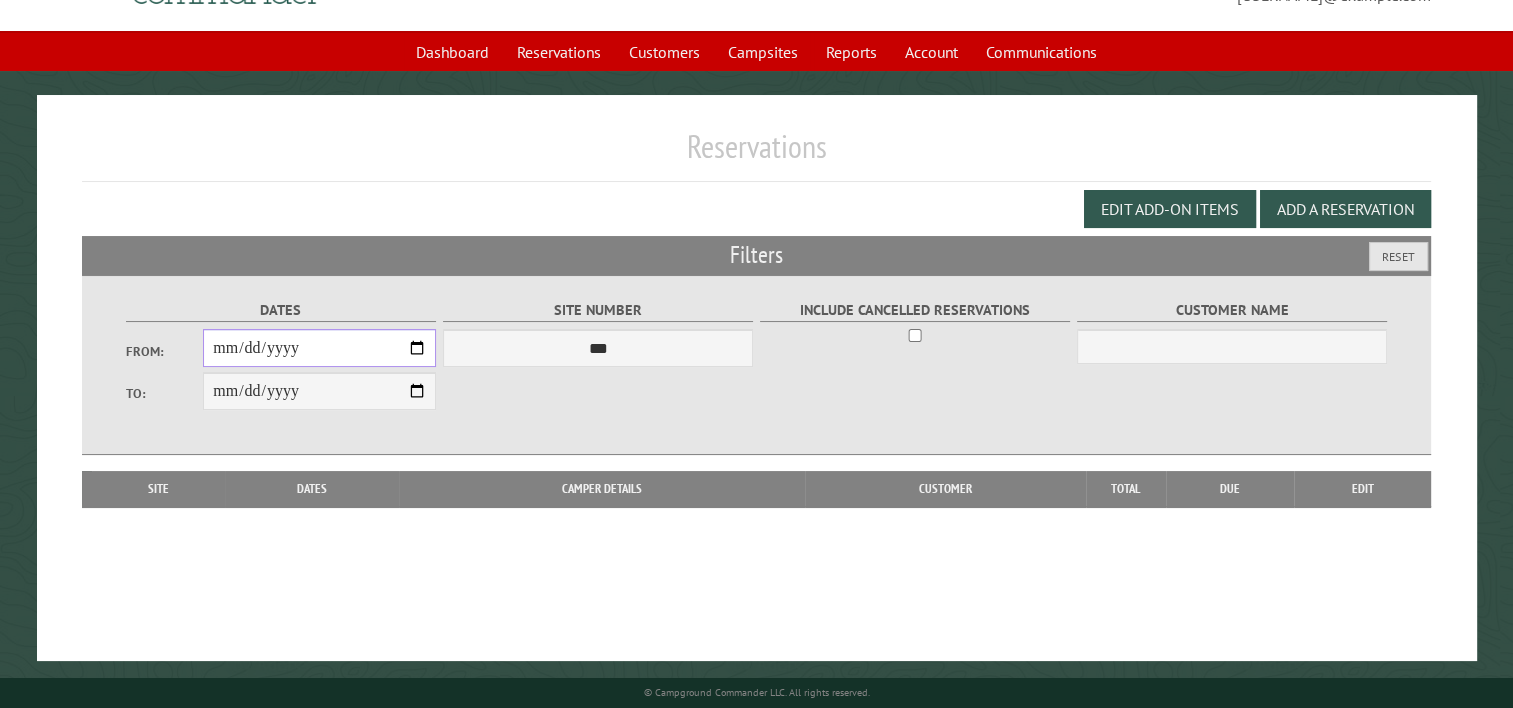 click on "From:" at bounding box center (319, 348) 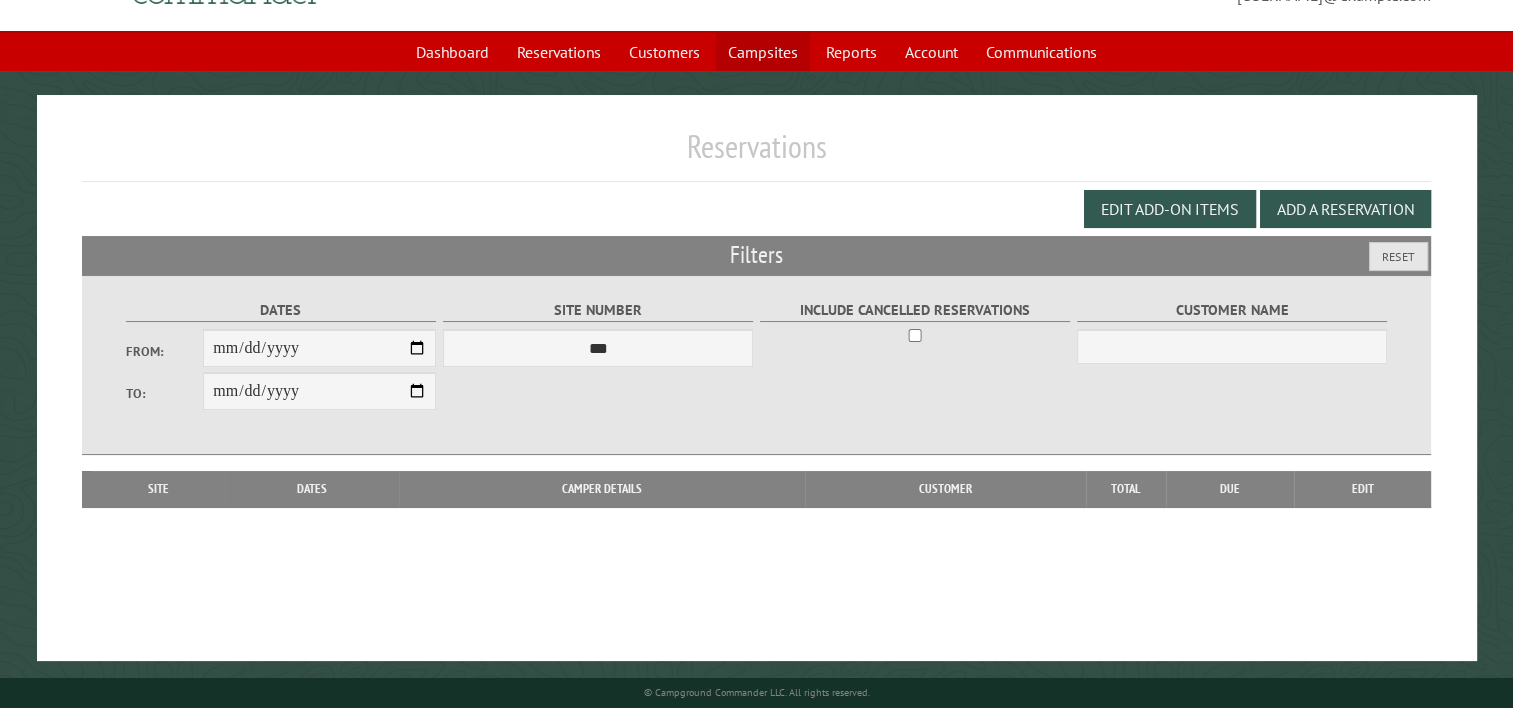 click on "Campsites" at bounding box center (763, 52) 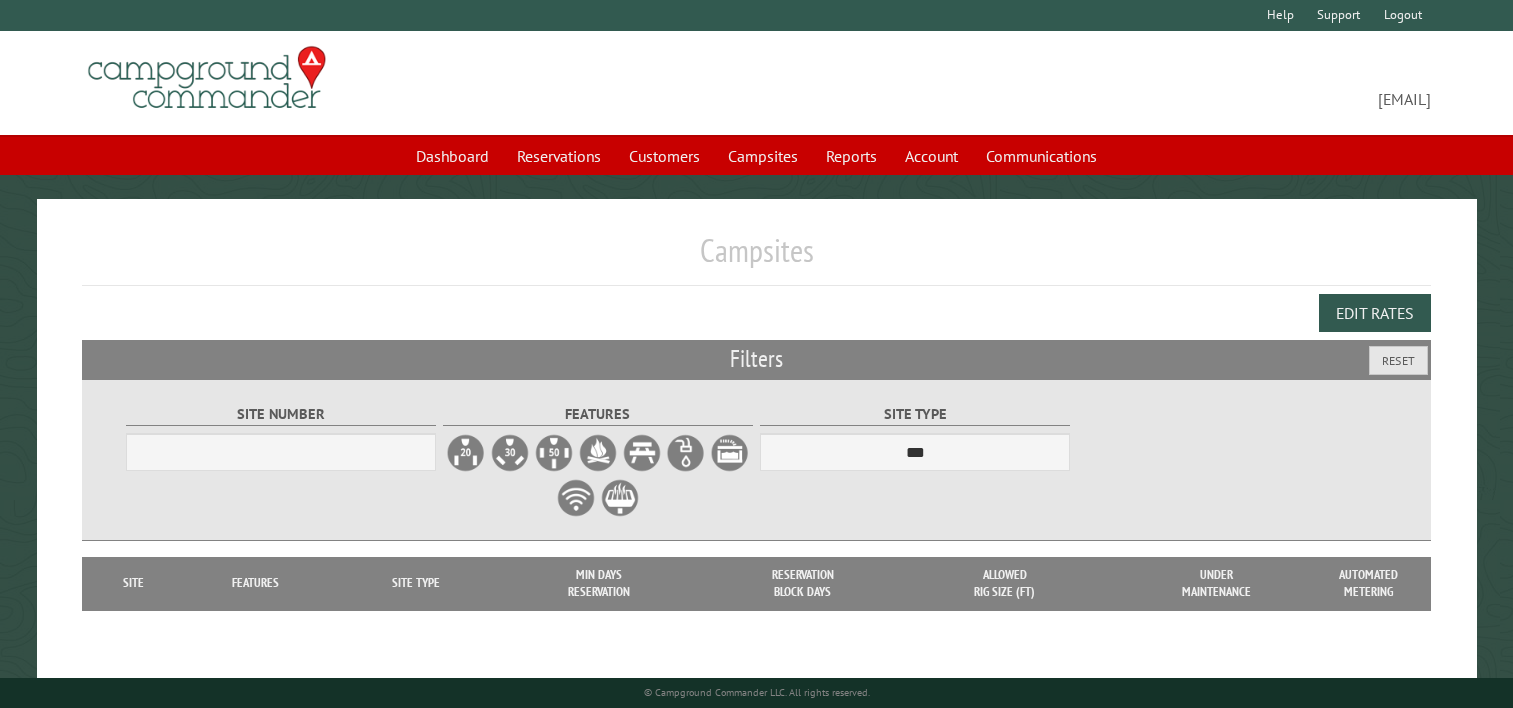 scroll, scrollTop: 0, scrollLeft: 0, axis: both 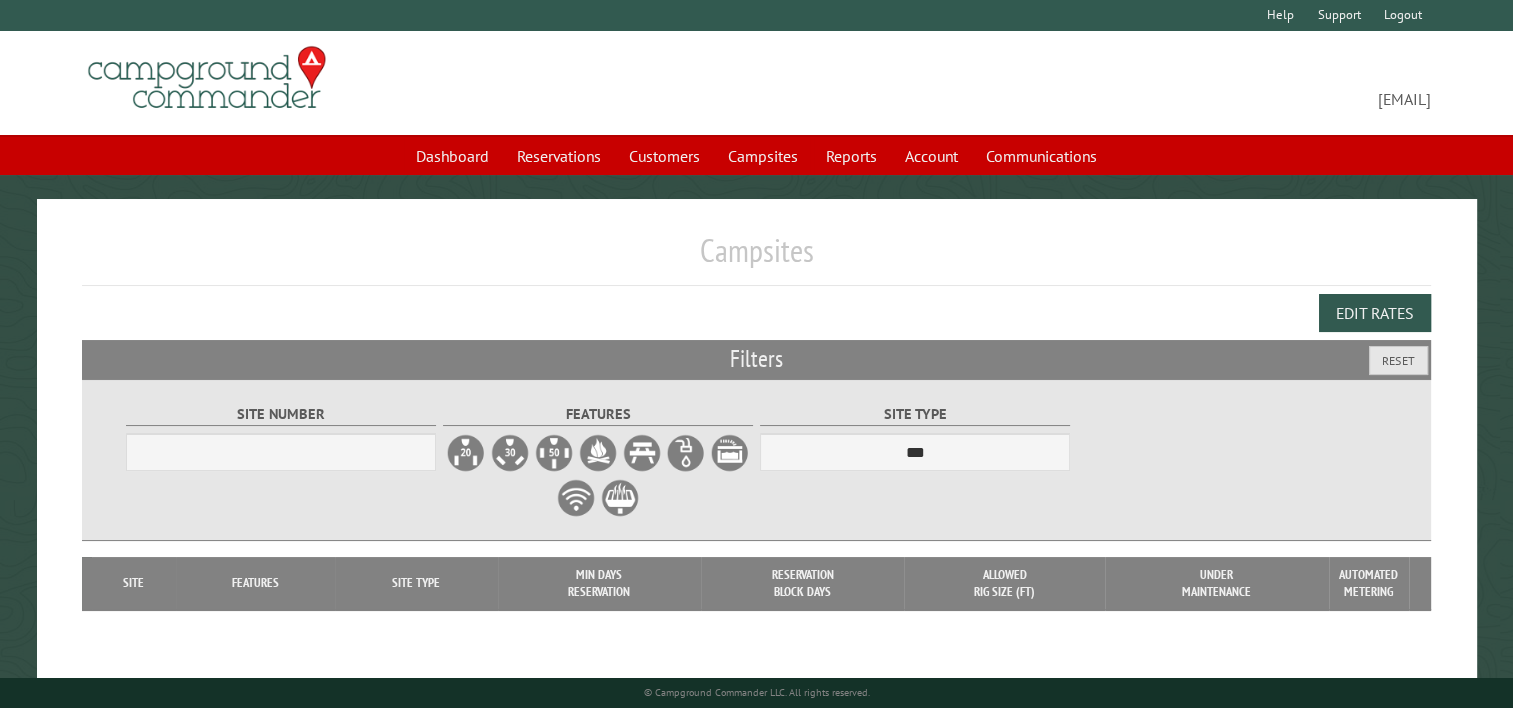 select on "***" 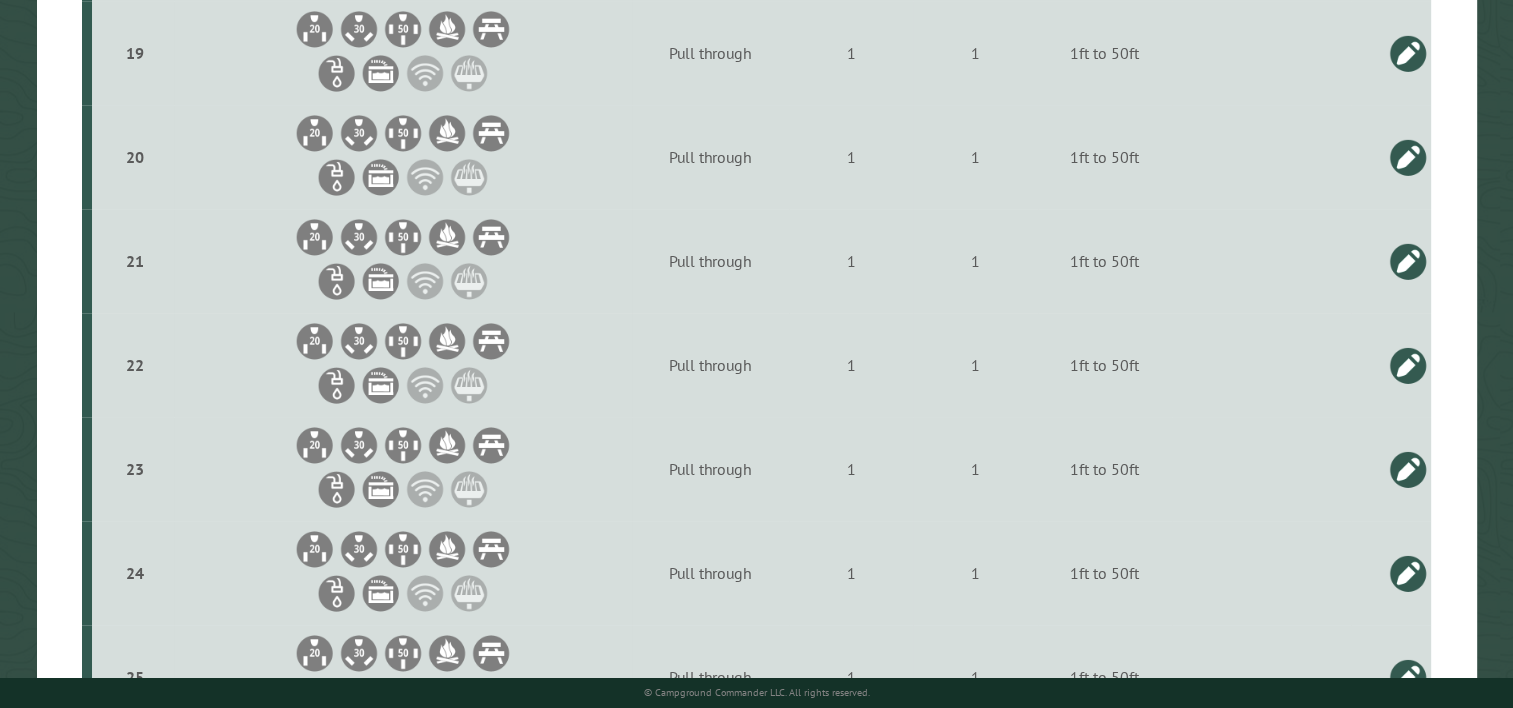 scroll, scrollTop: 2700, scrollLeft: 0, axis: vertical 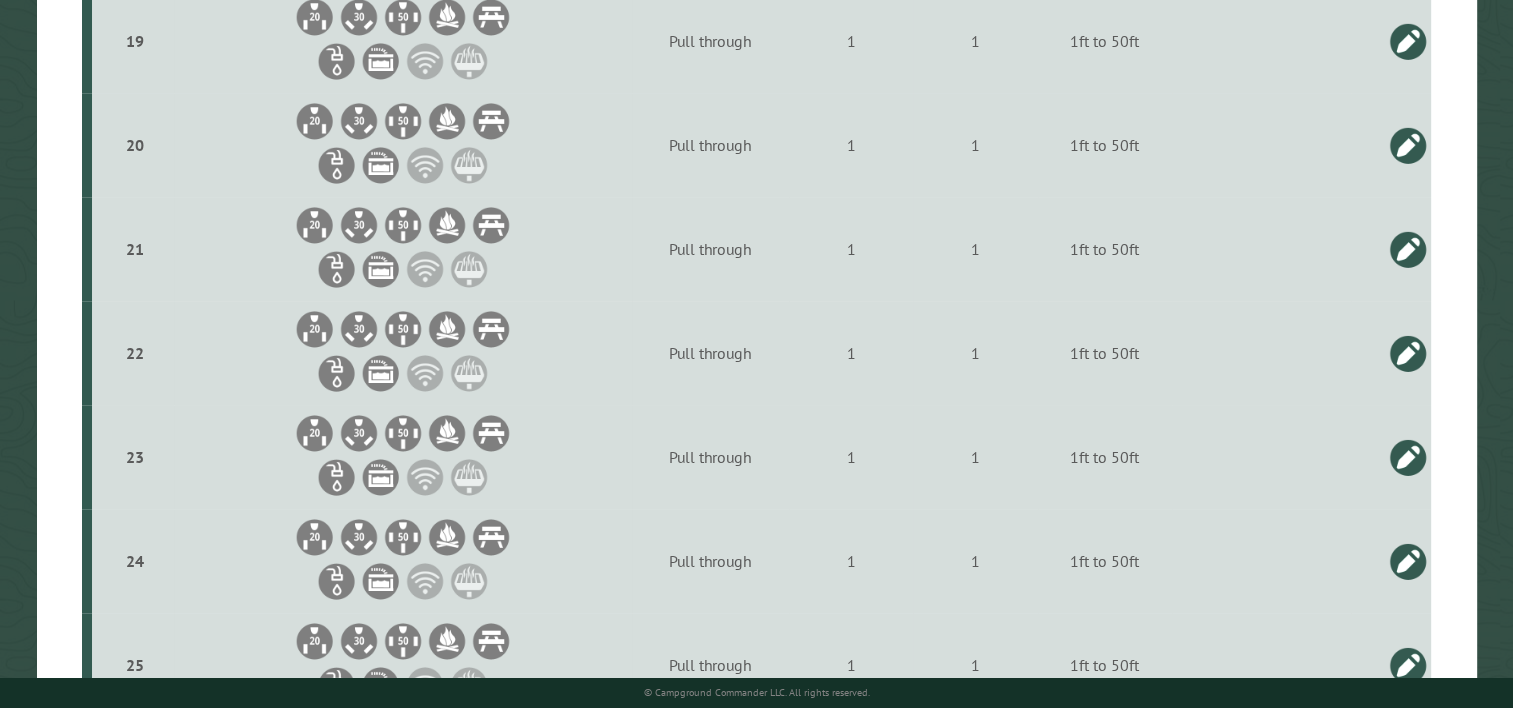 click at bounding box center [1408, 145] 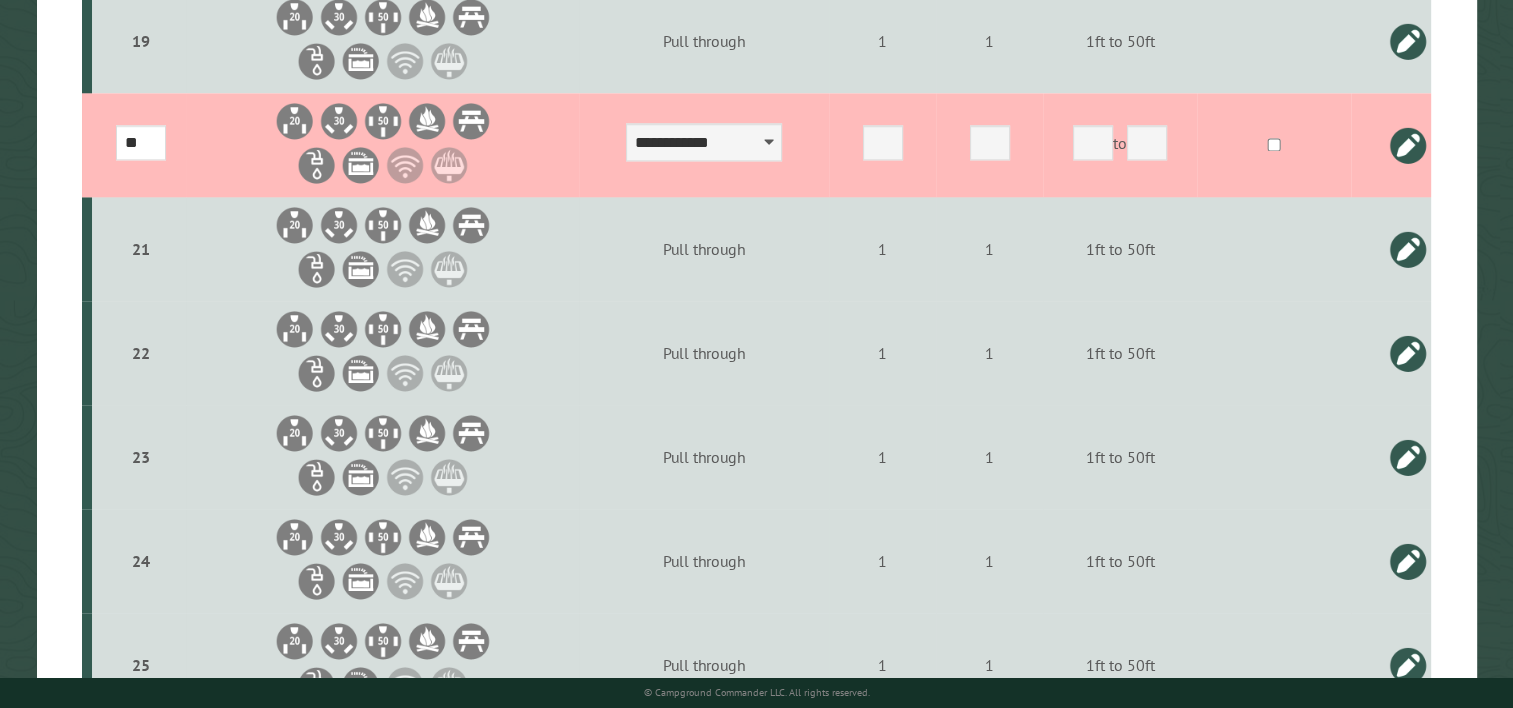 click at bounding box center [1408, 145] 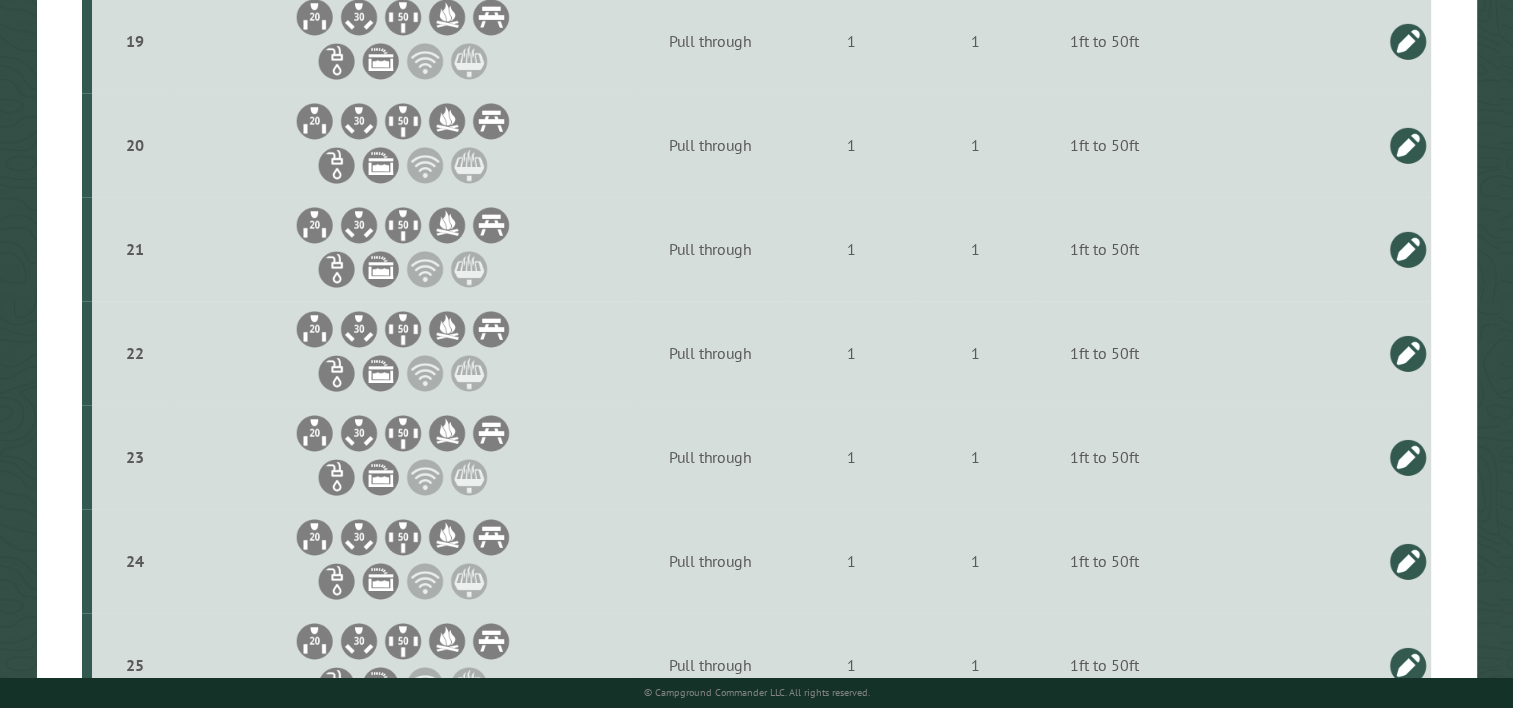 click at bounding box center (1408, 145) 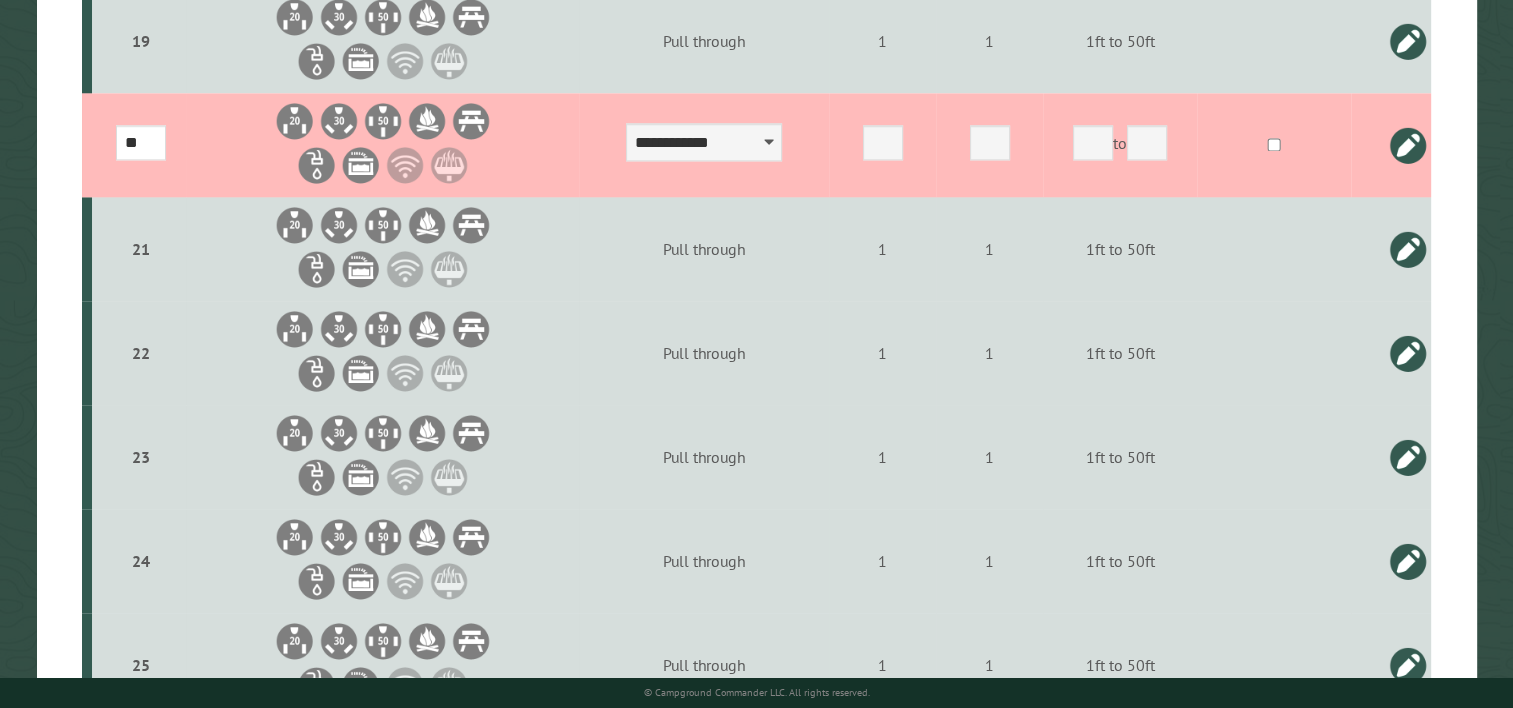 click on "to" at bounding box center [1274, 145] 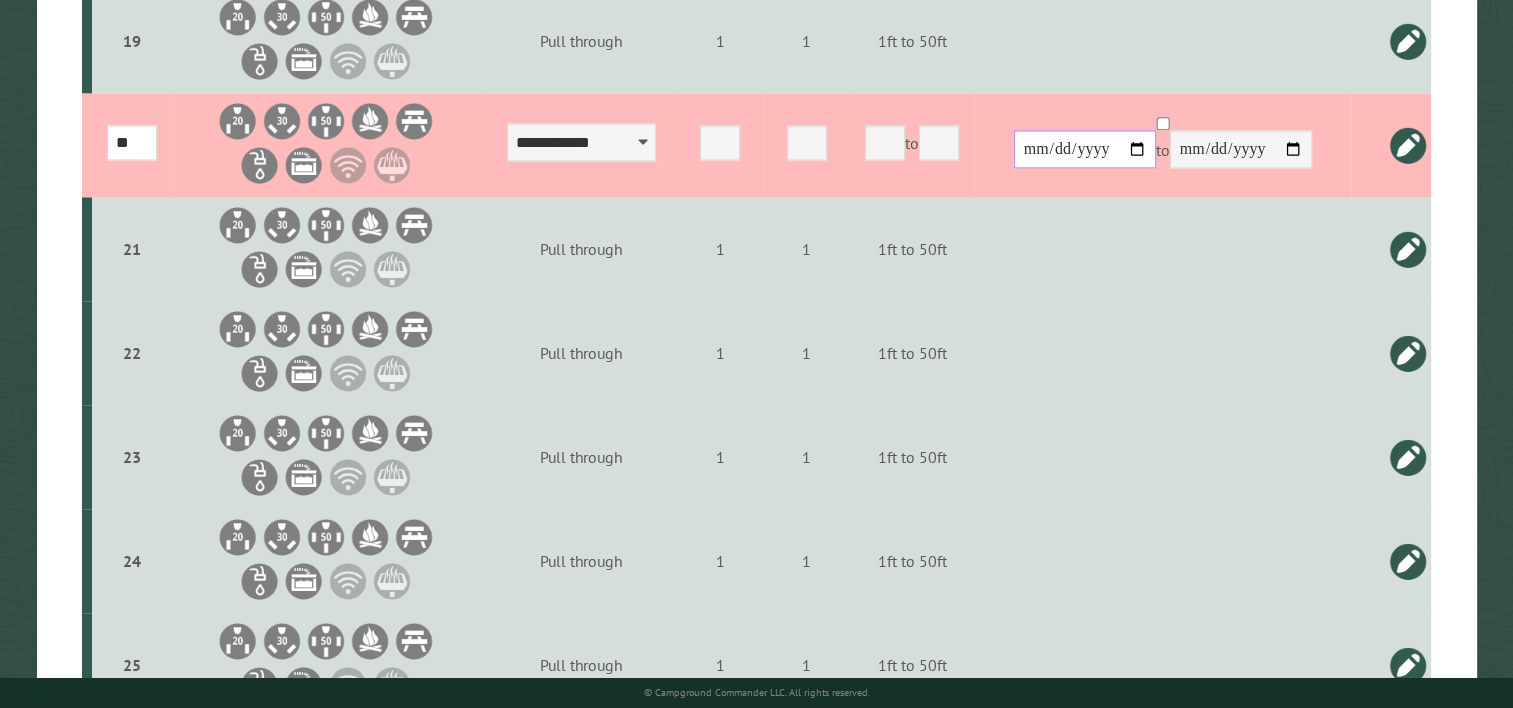 click at bounding box center [1085, 149] 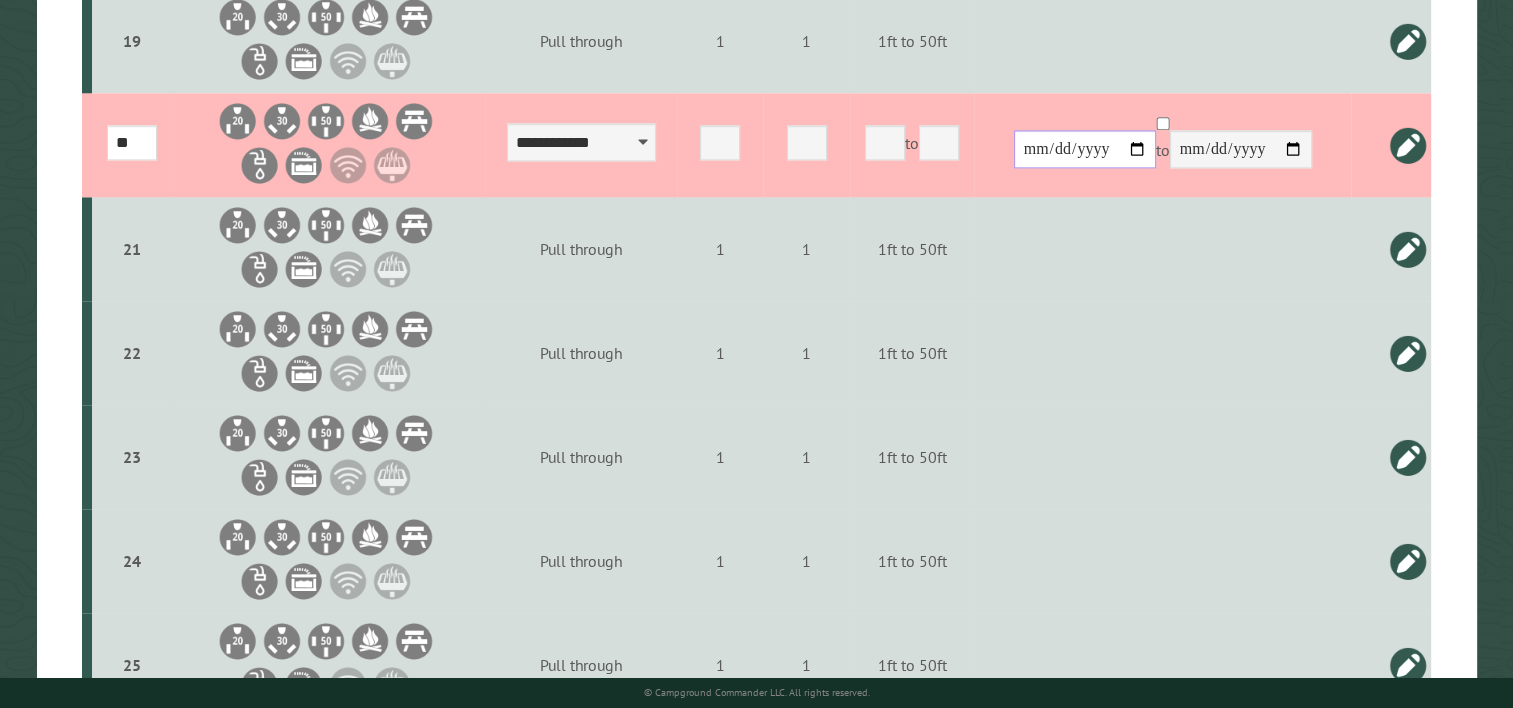 type on "**********" 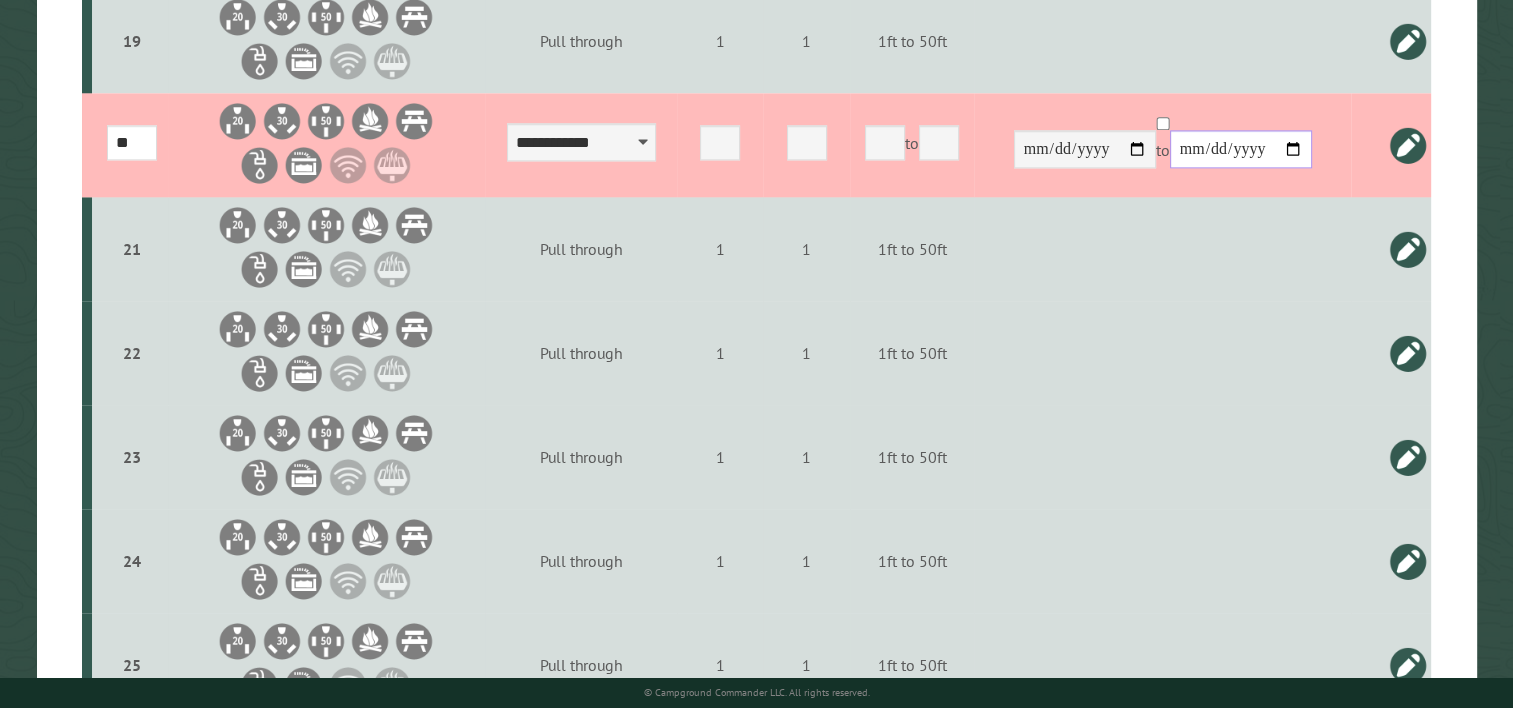 click at bounding box center [1241, 149] 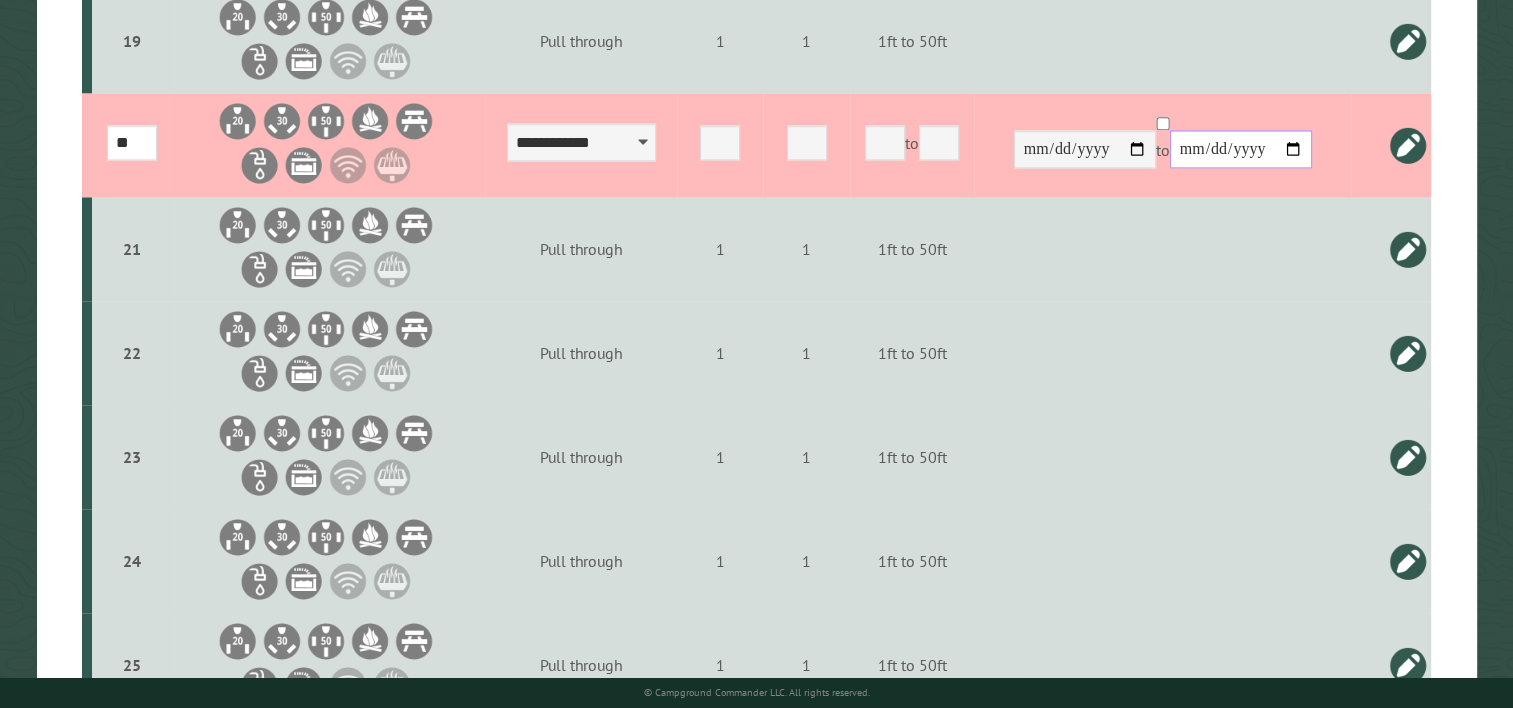 type on "**********" 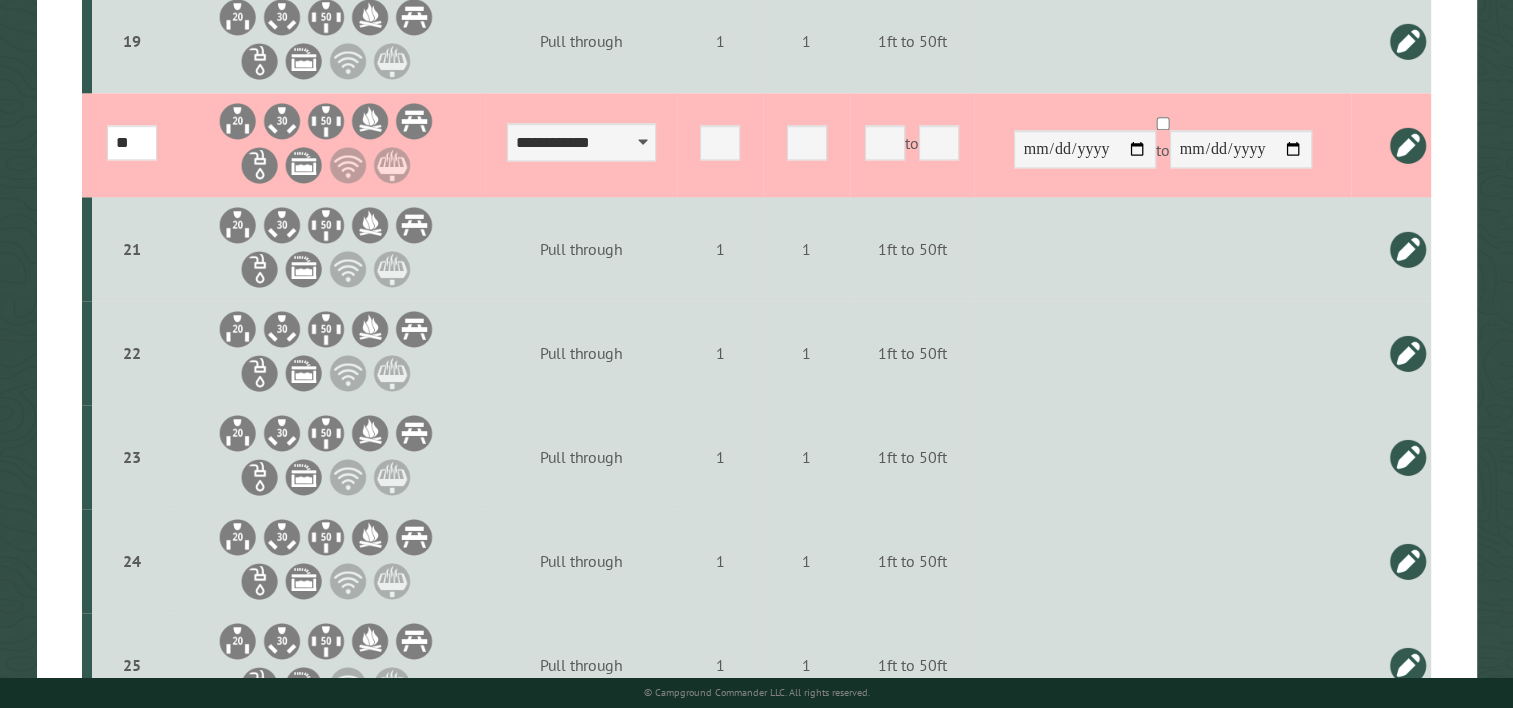 click at bounding box center [1408, 145] 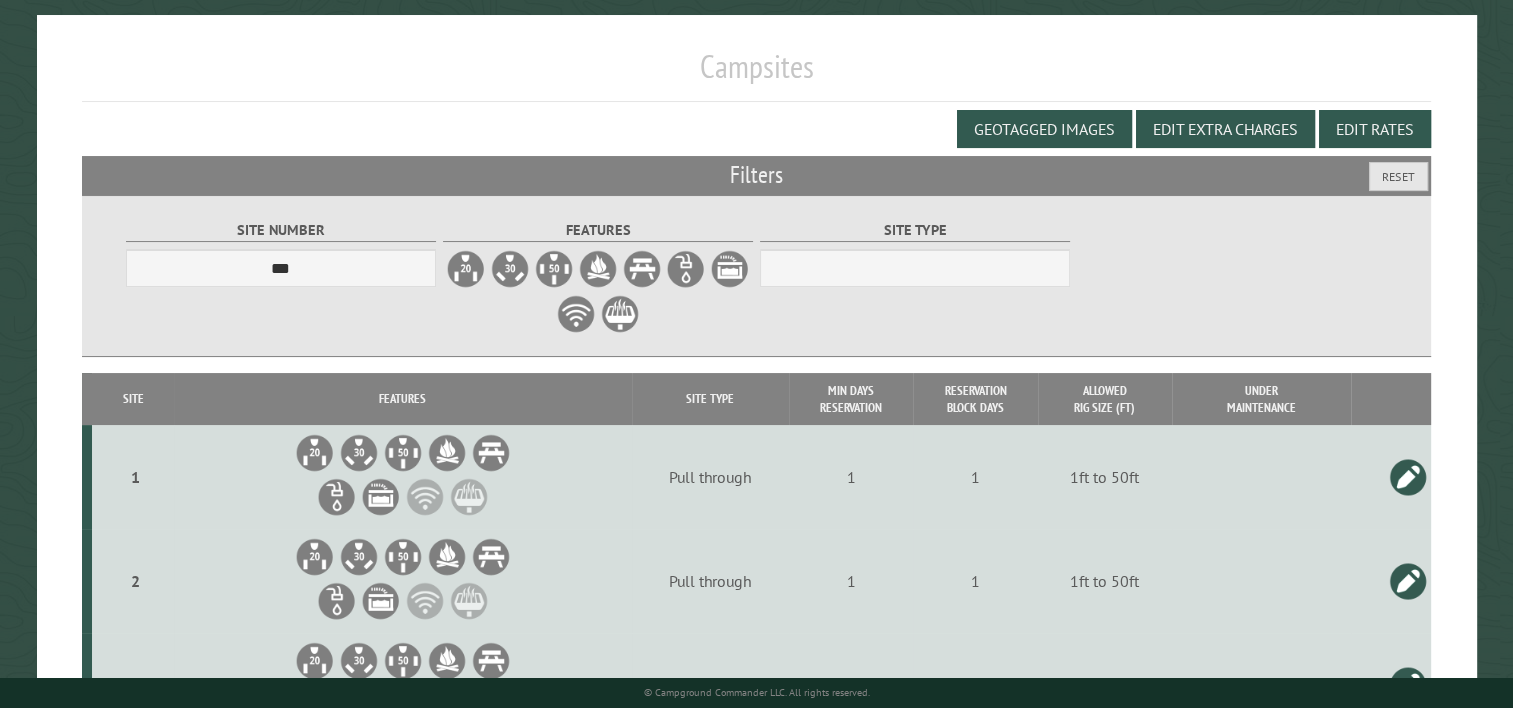 scroll, scrollTop: 0, scrollLeft: 0, axis: both 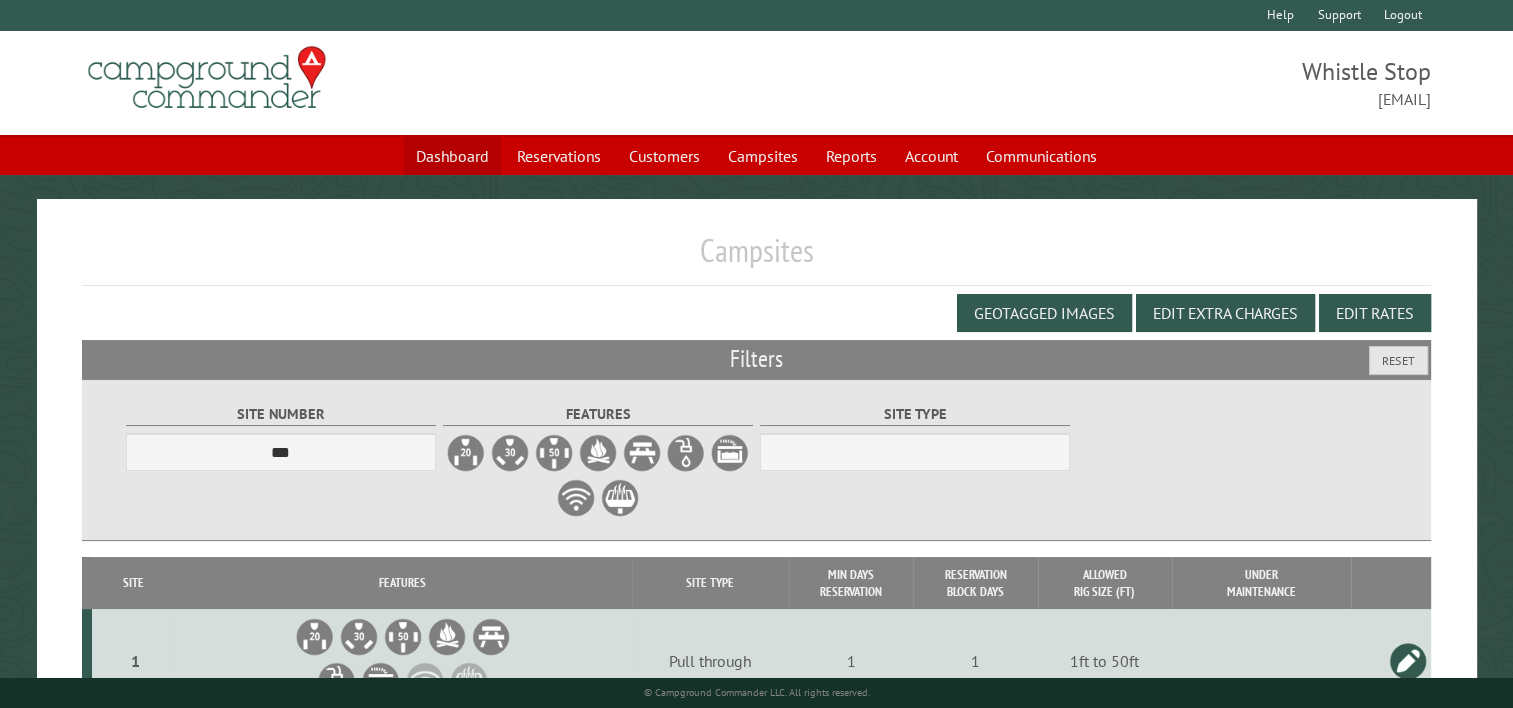 click on "Dashboard" at bounding box center [452, 156] 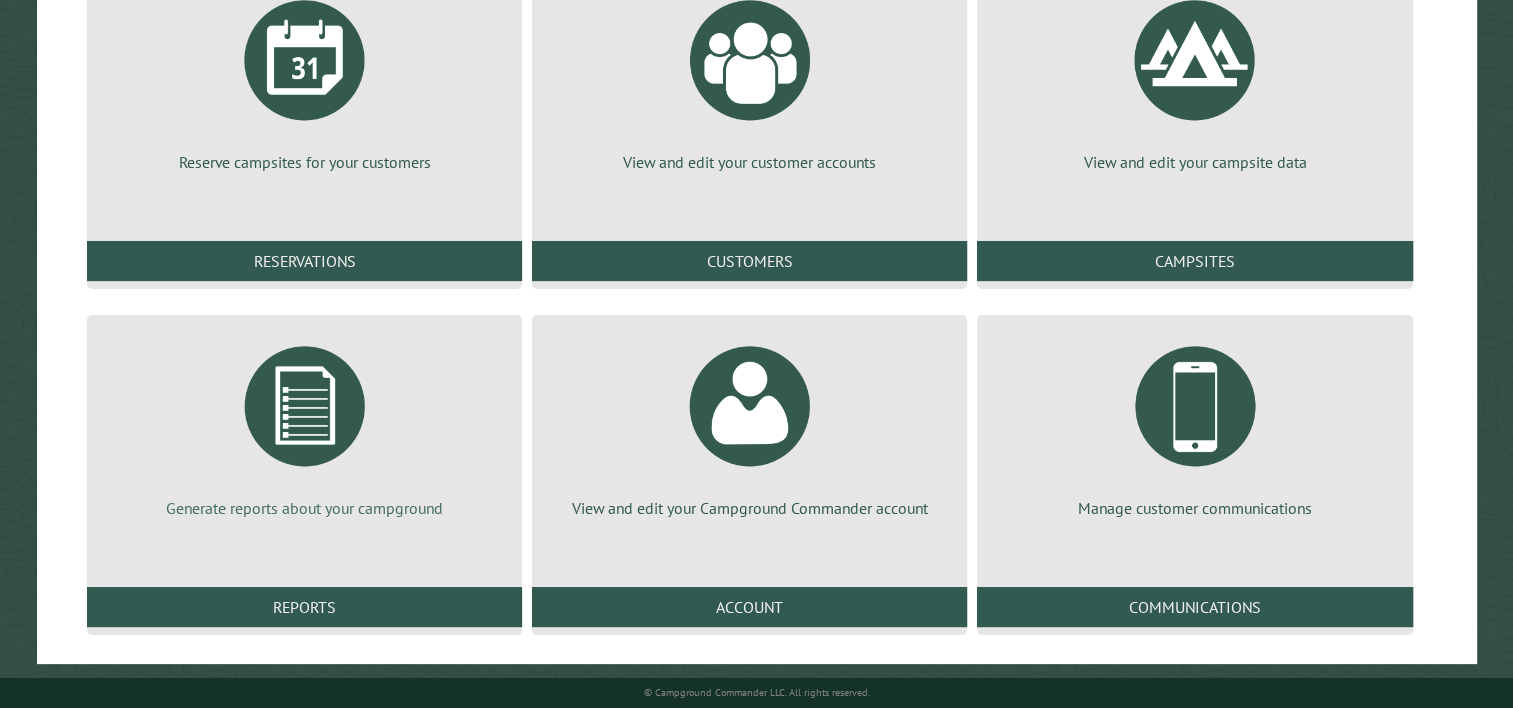 scroll, scrollTop: 293, scrollLeft: 0, axis: vertical 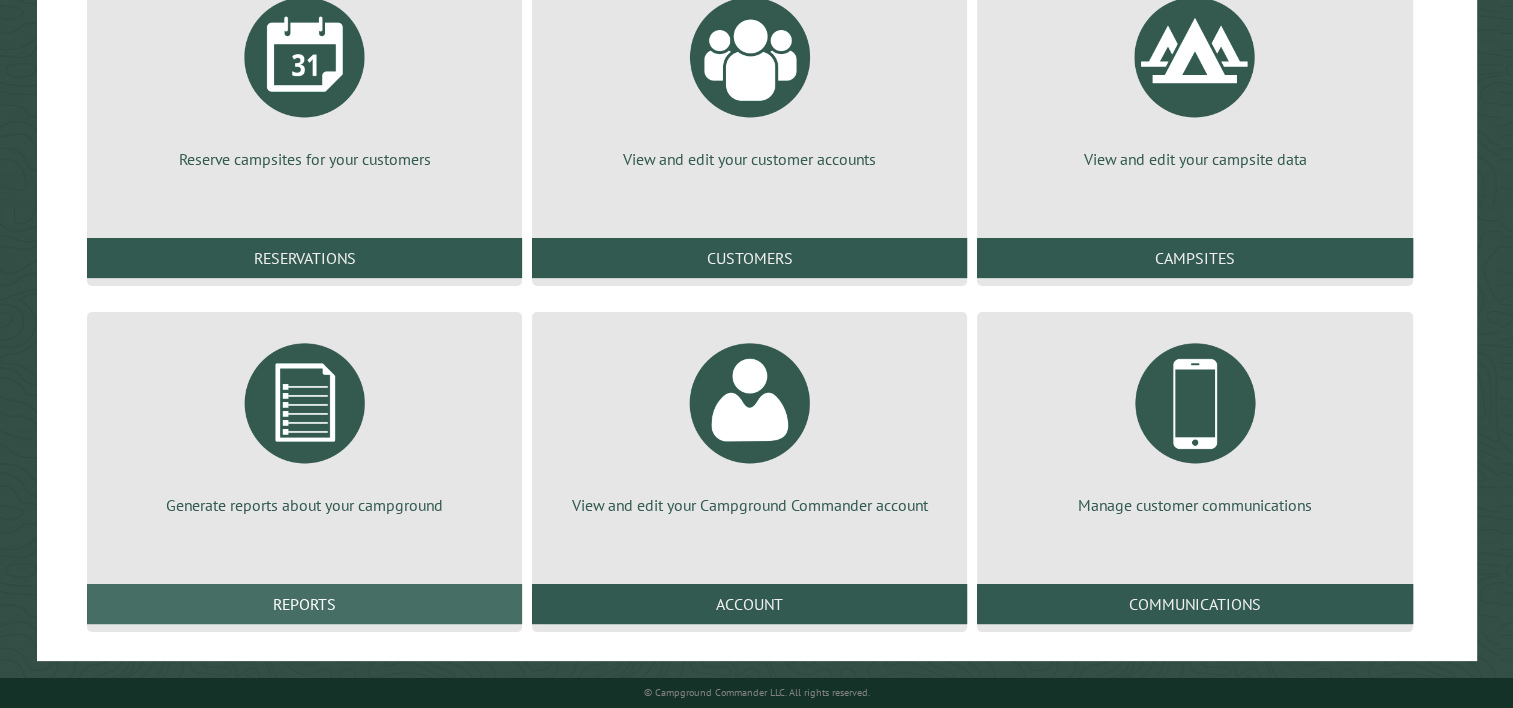 click on "Reports" at bounding box center (304, 604) 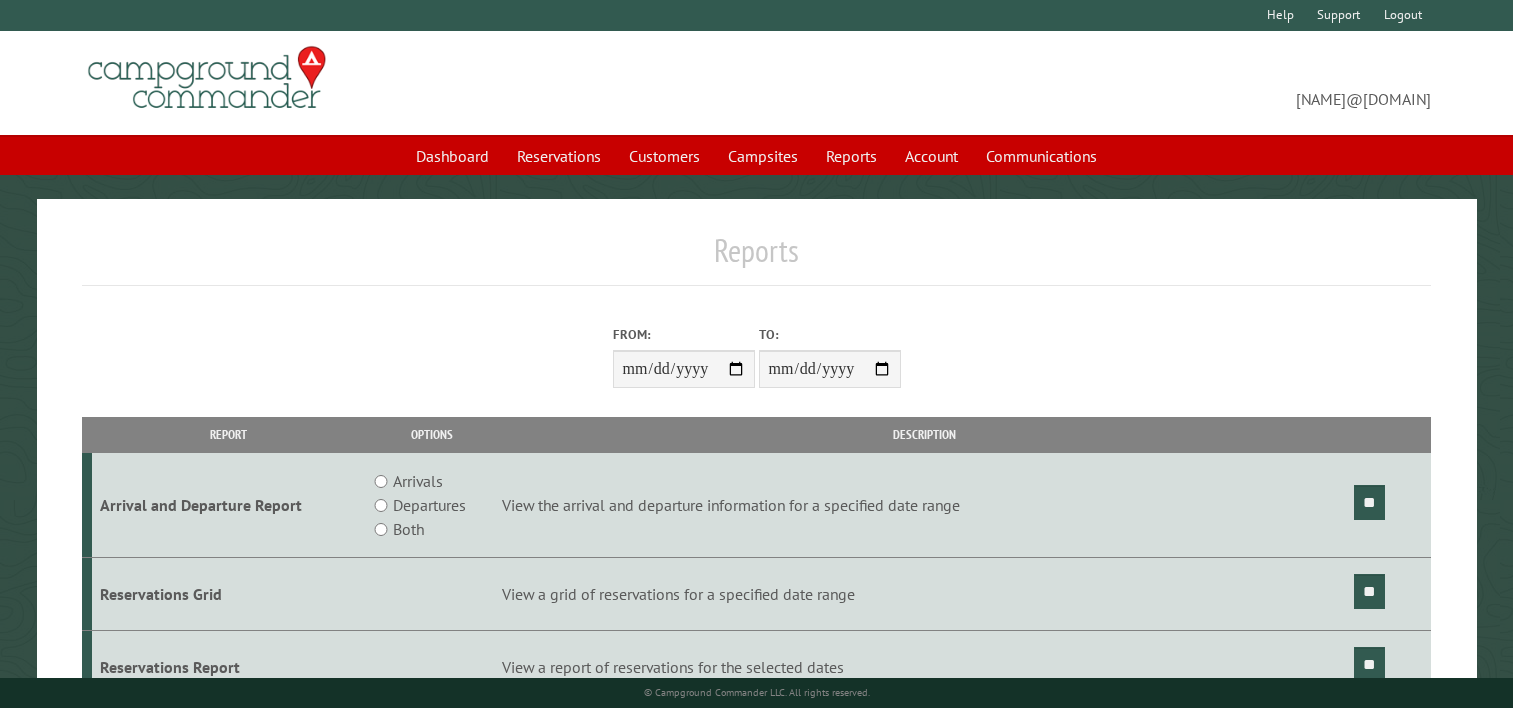 scroll, scrollTop: 0, scrollLeft: 0, axis: both 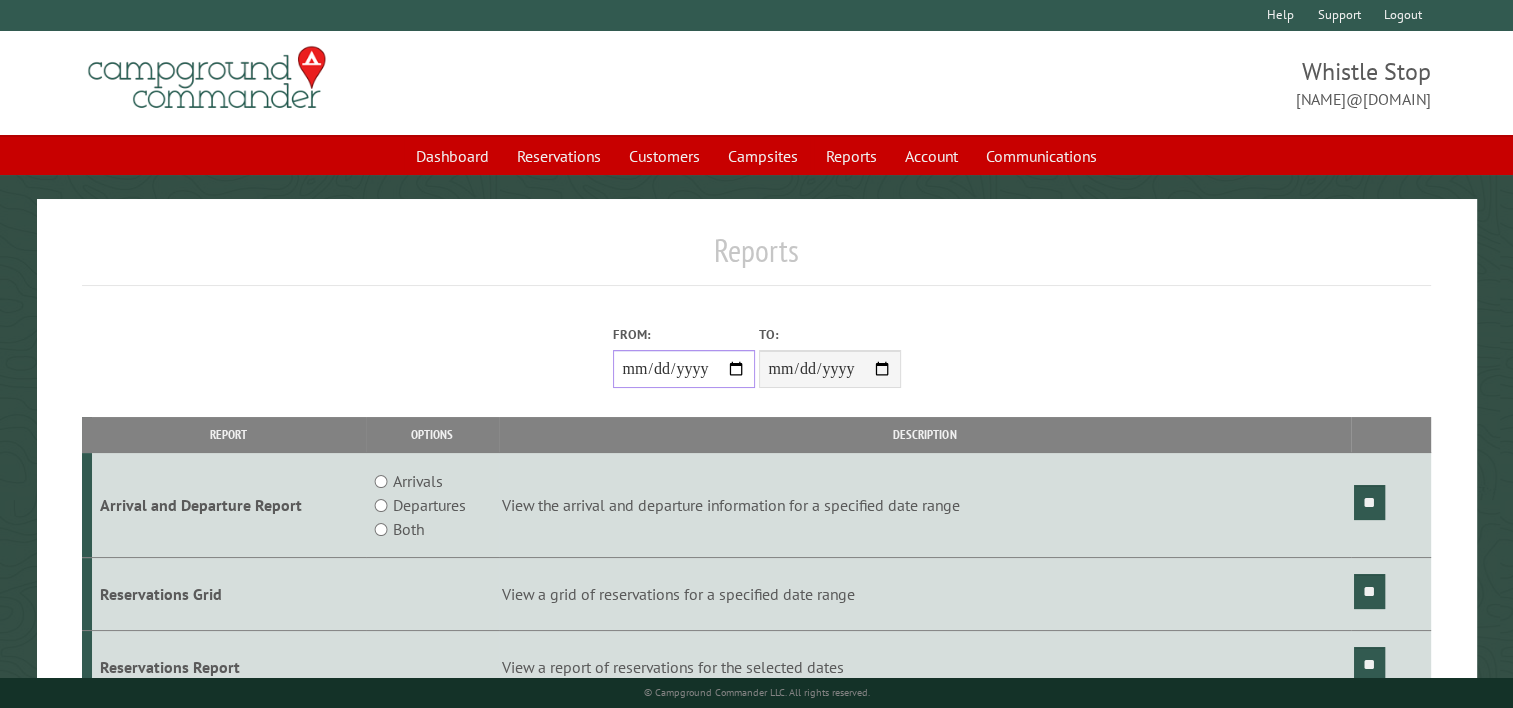 click on "From:" at bounding box center [684, 369] 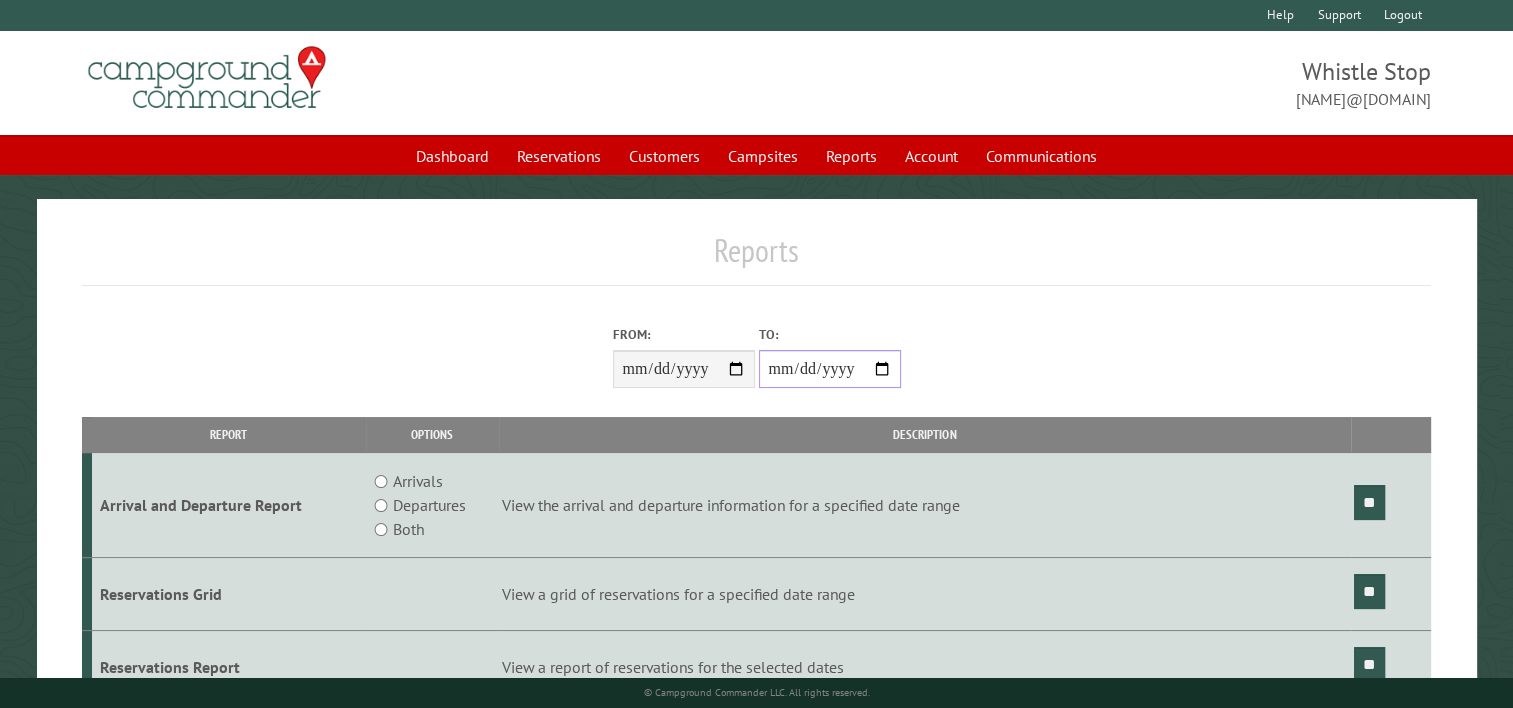 click on "**********" at bounding box center (830, 369) 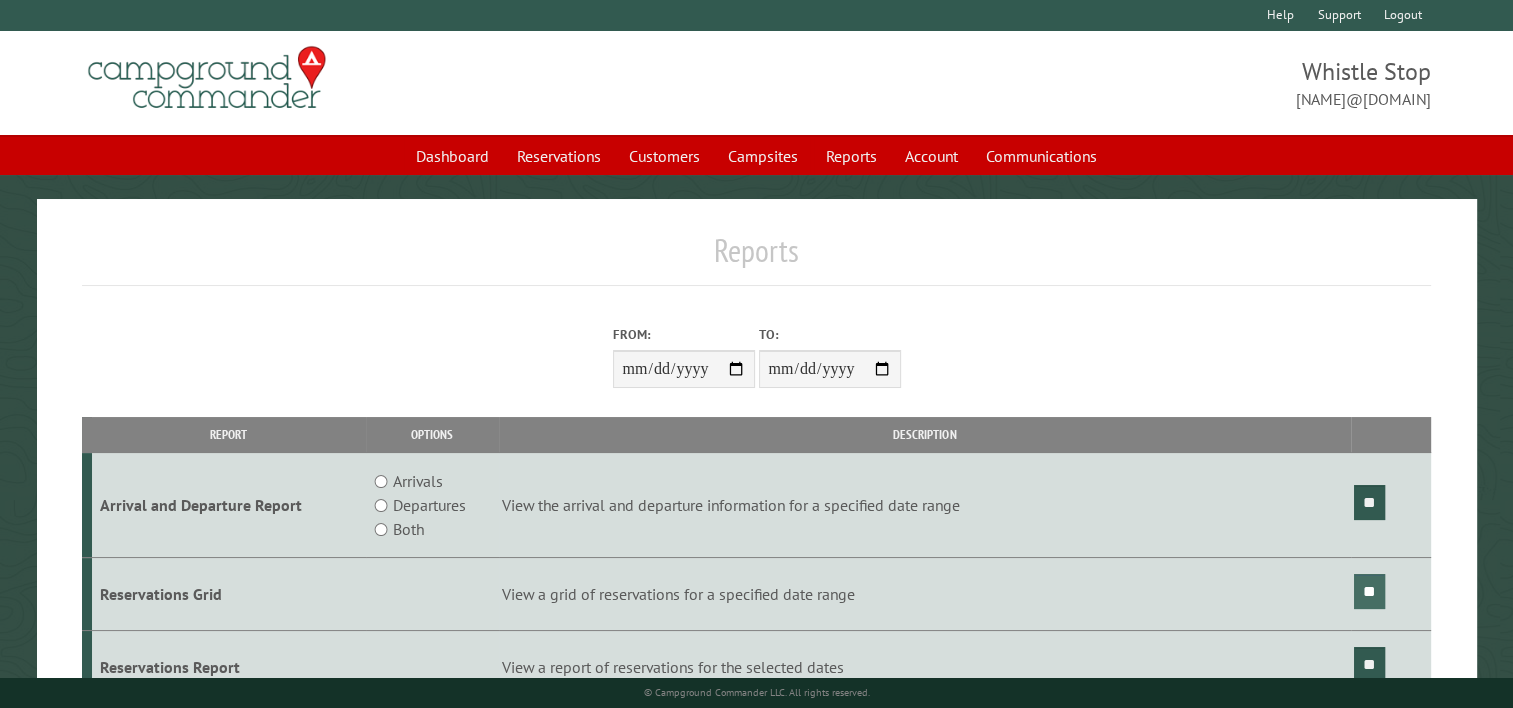 click on "**" at bounding box center (1369, 591) 